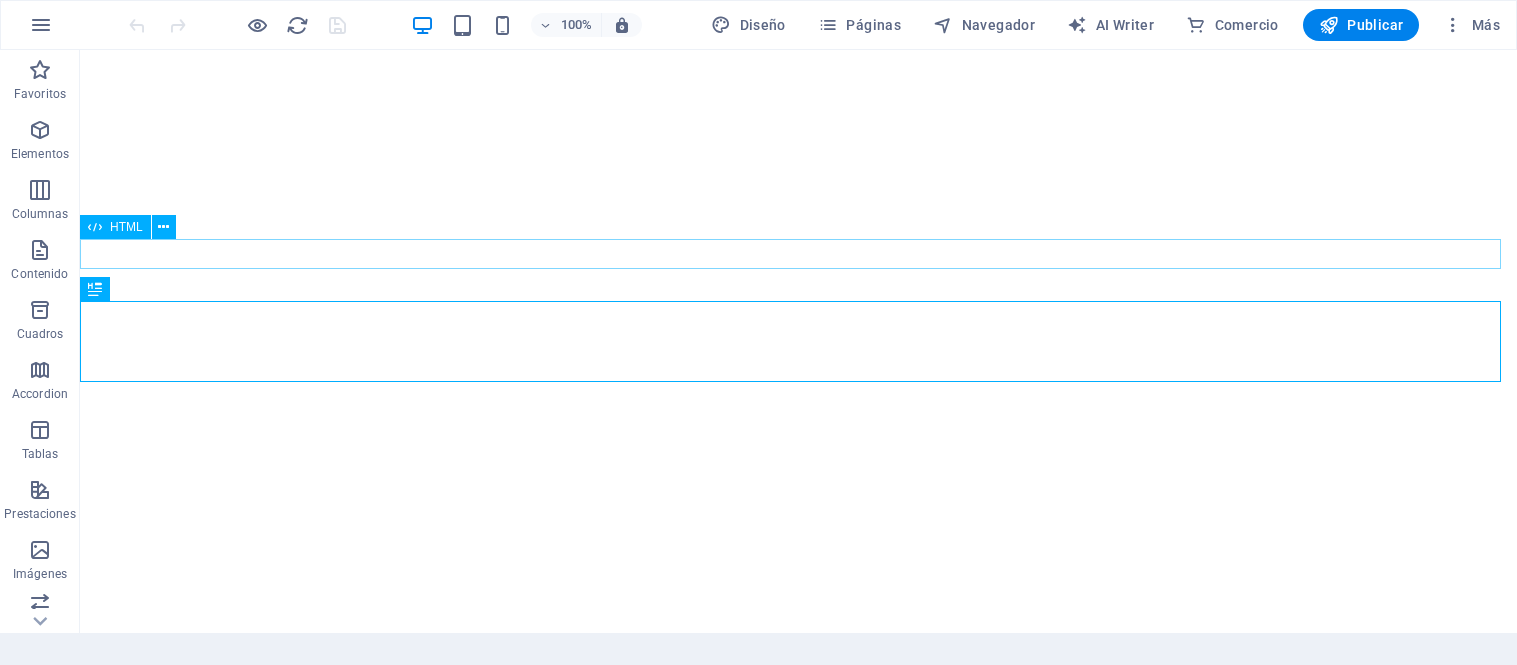 scroll, scrollTop: 0, scrollLeft: 0, axis: both 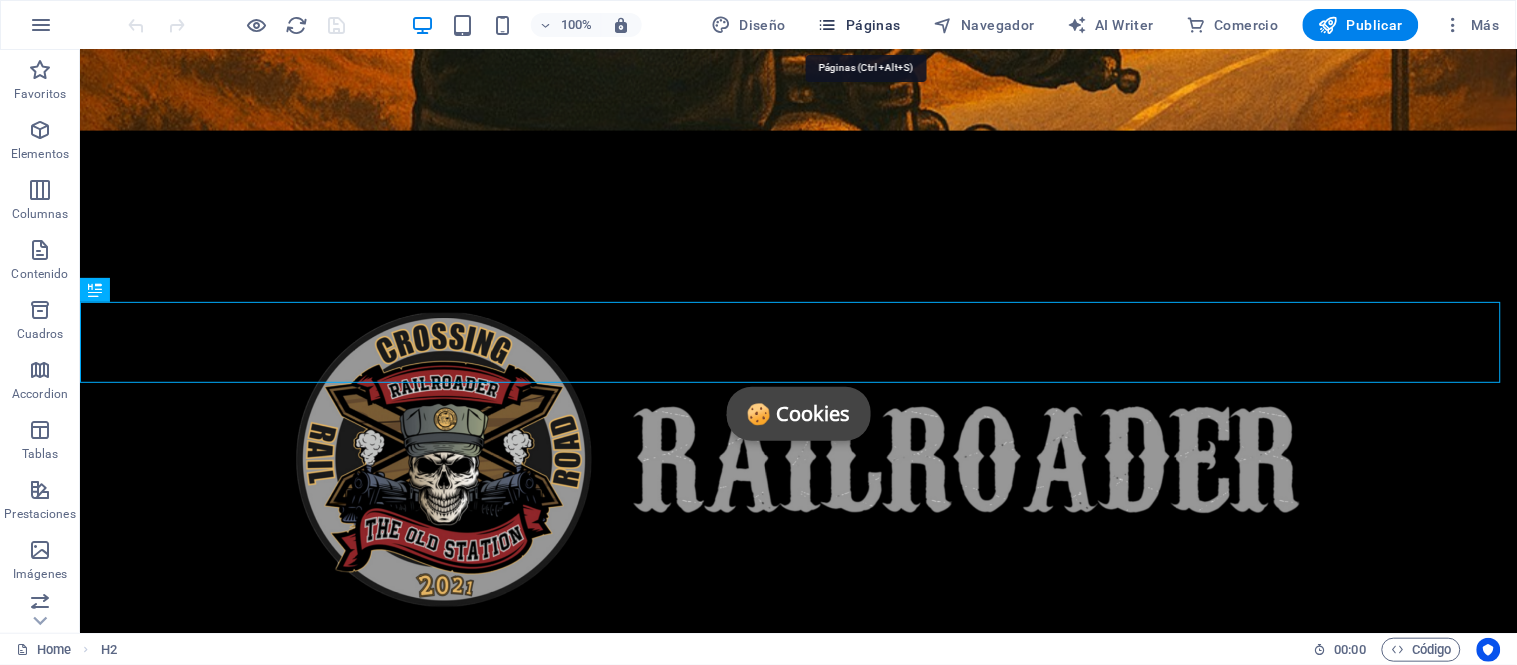 click on "Páginas" at bounding box center (859, 25) 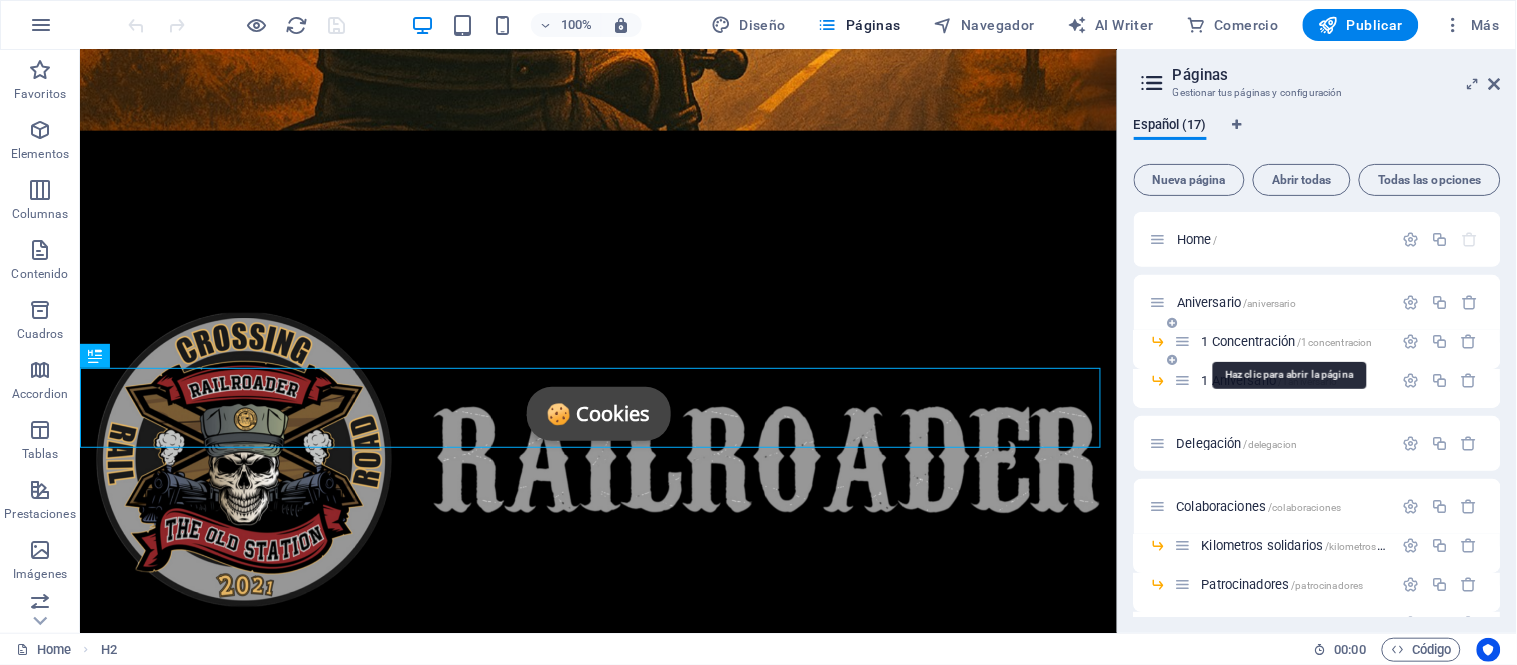 click on "1 Concentración /1concentracion" at bounding box center [1287, 341] 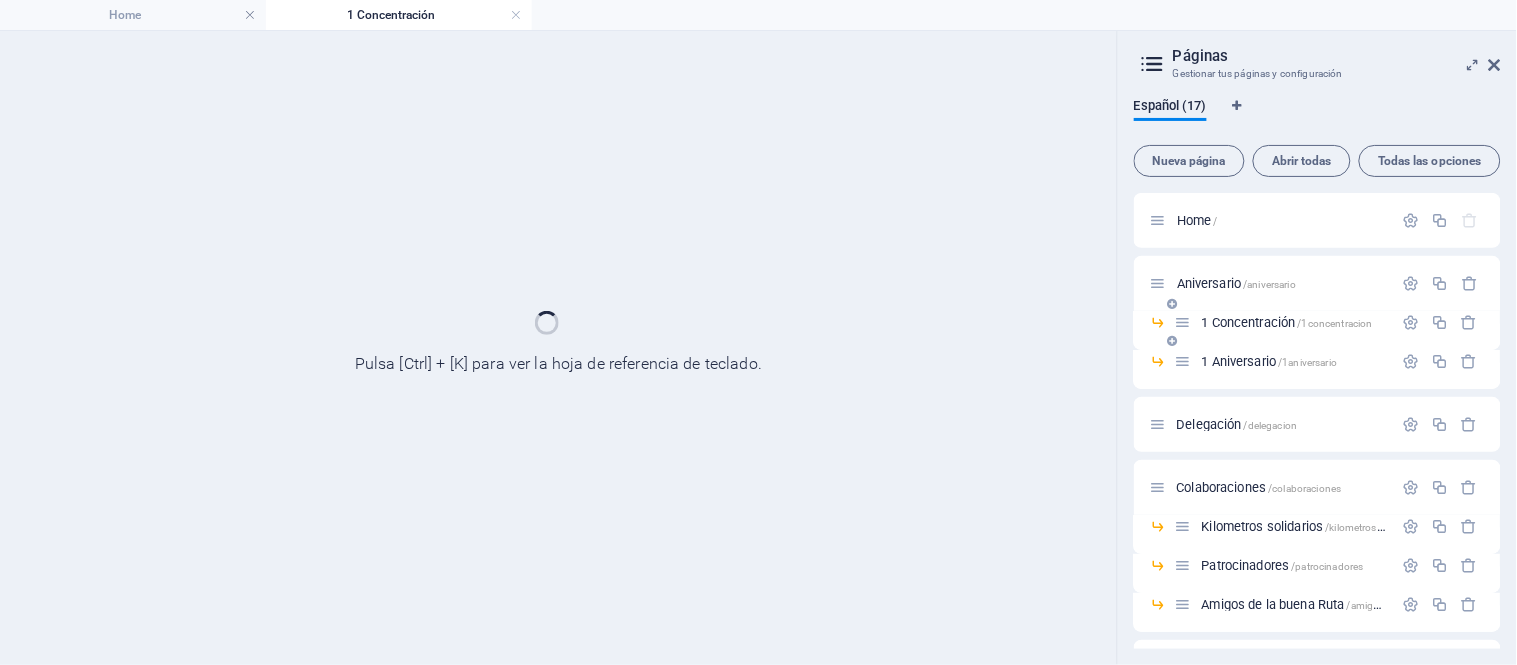 scroll, scrollTop: 0, scrollLeft: 0, axis: both 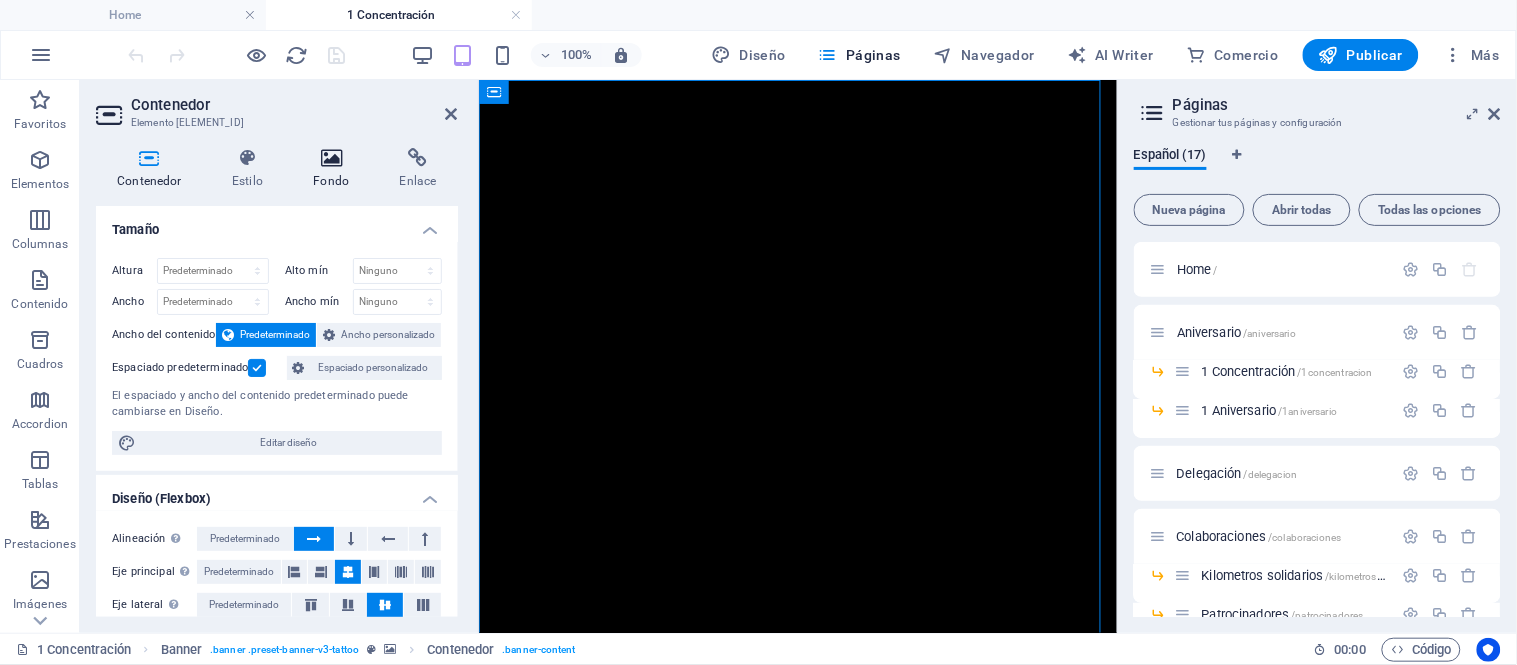 click at bounding box center (331, 158) 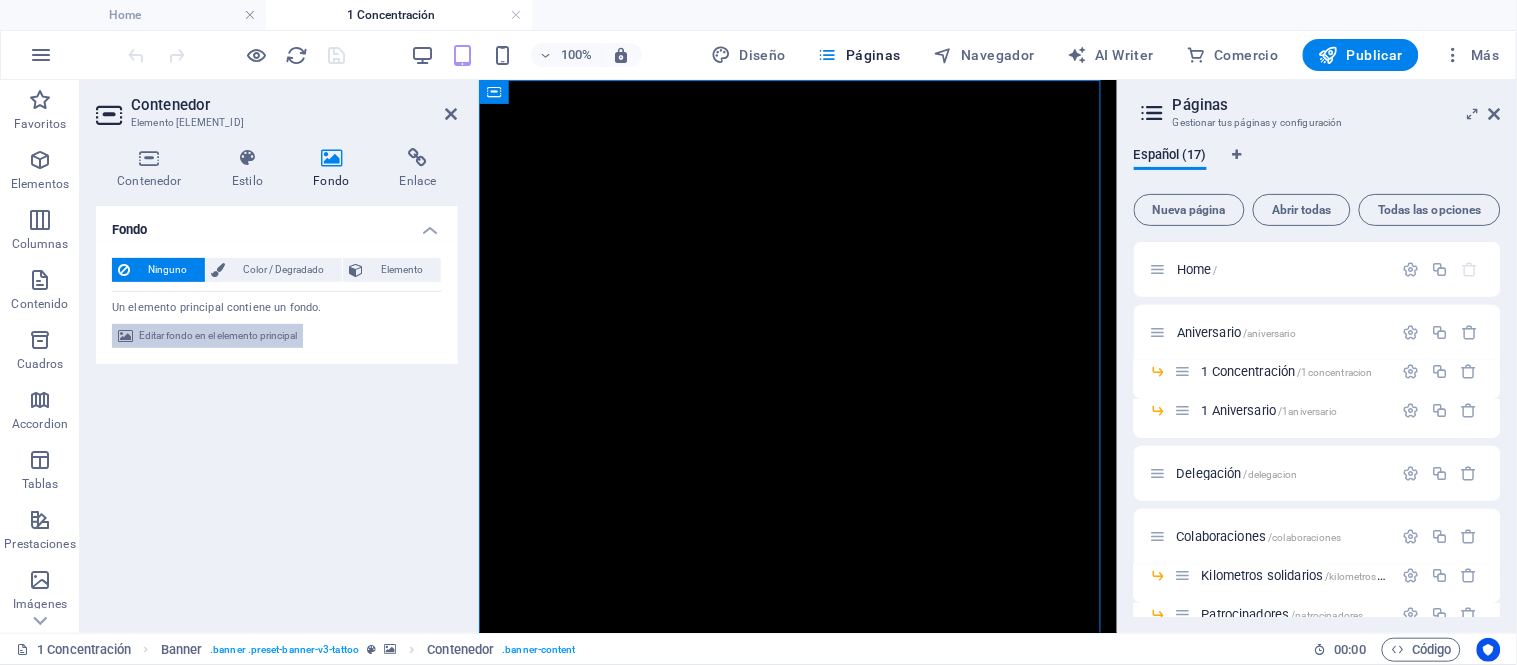click on "Editar fondo en el elemento principal" at bounding box center [218, 336] 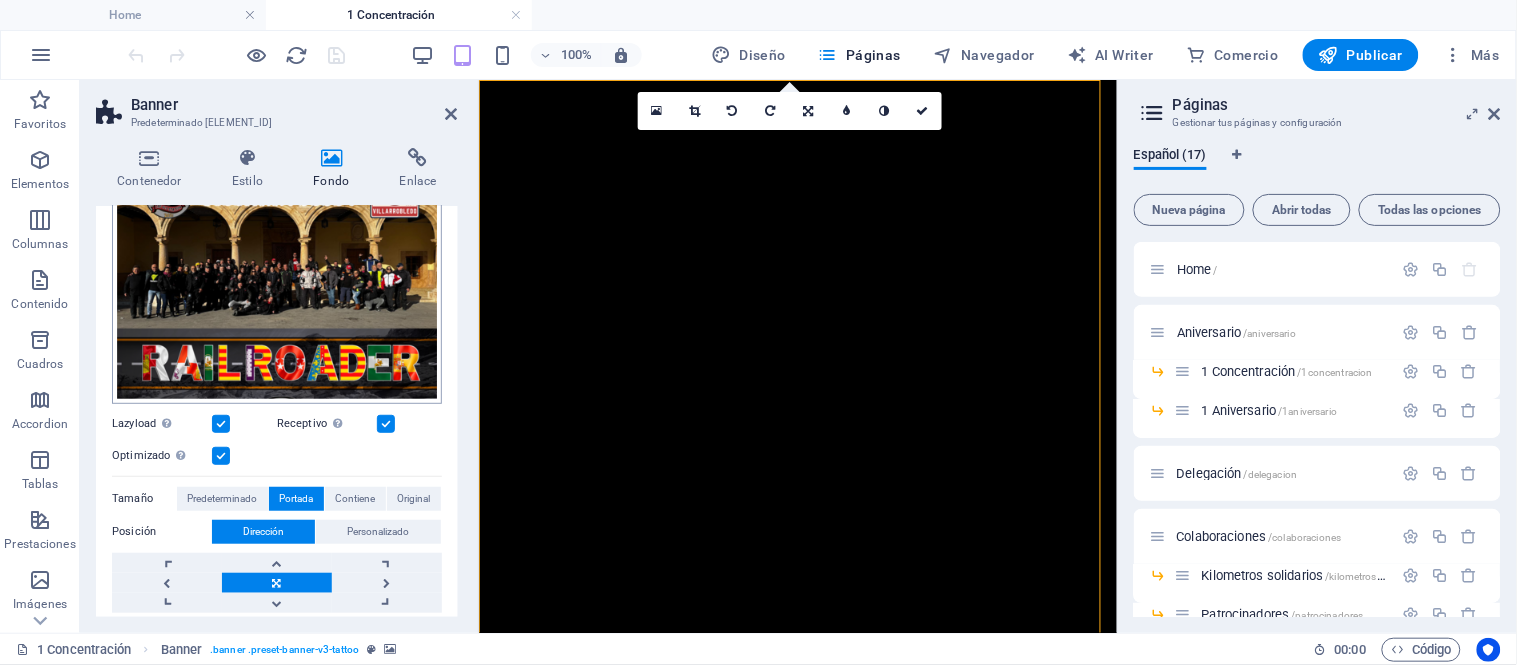 scroll, scrollTop: 333, scrollLeft: 0, axis: vertical 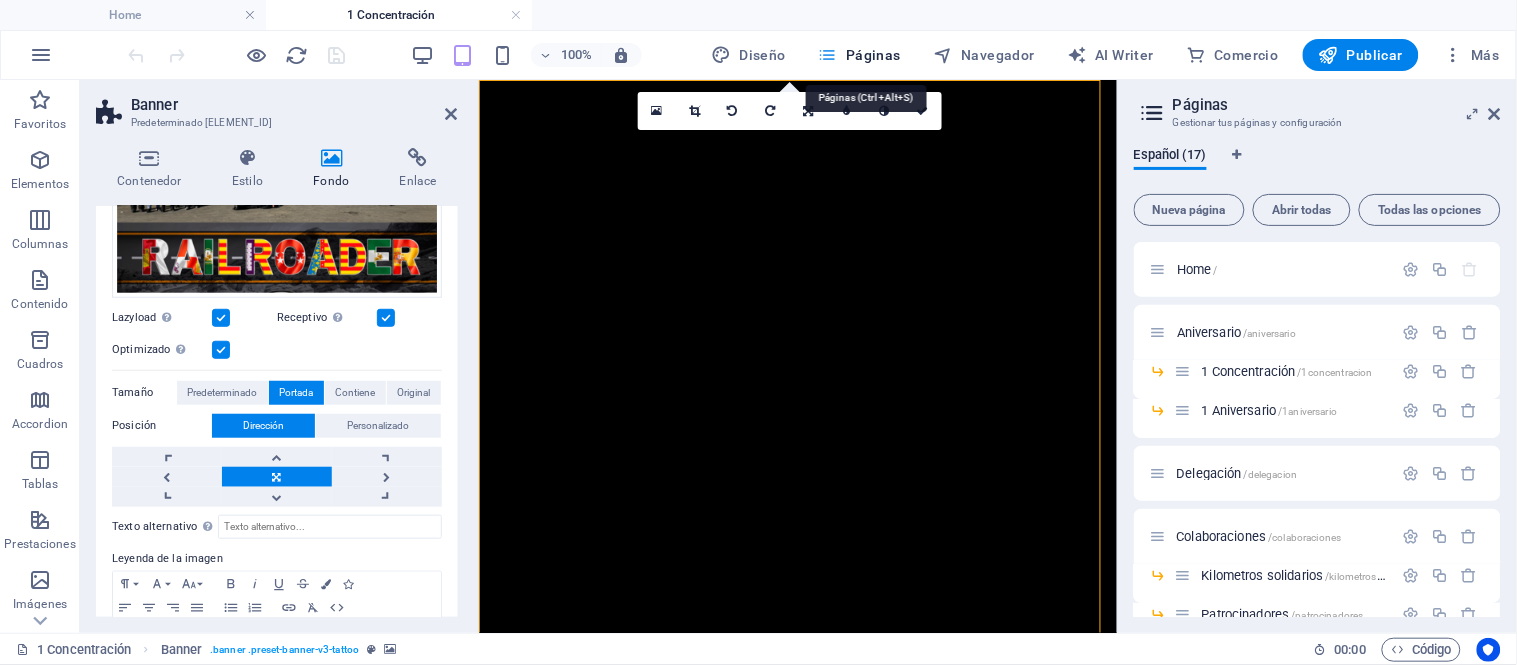click on "Páginas" at bounding box center (859, 55) 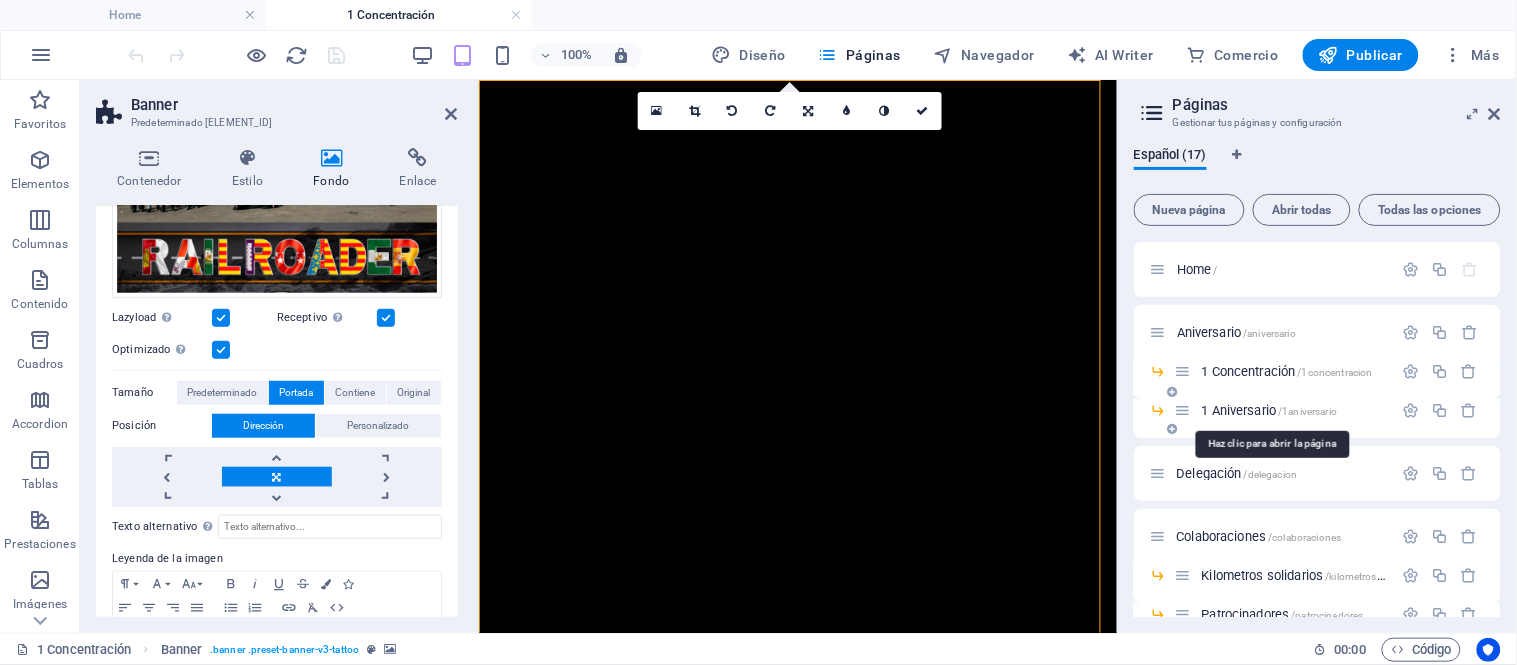 click on "1 Aniversario /1aniversario" at bounding box center [1270, 410] 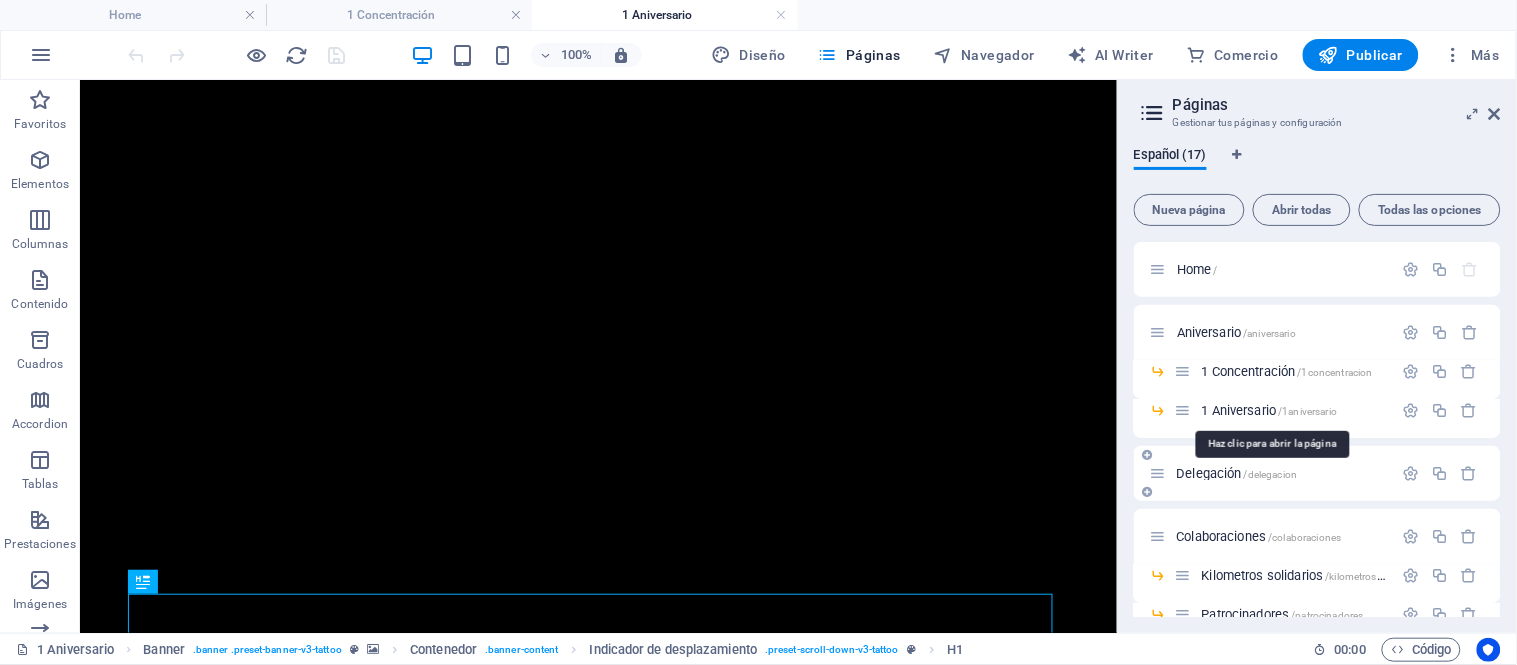 scroll, scrollTop: 0, scrollLeft: 0, axis: both 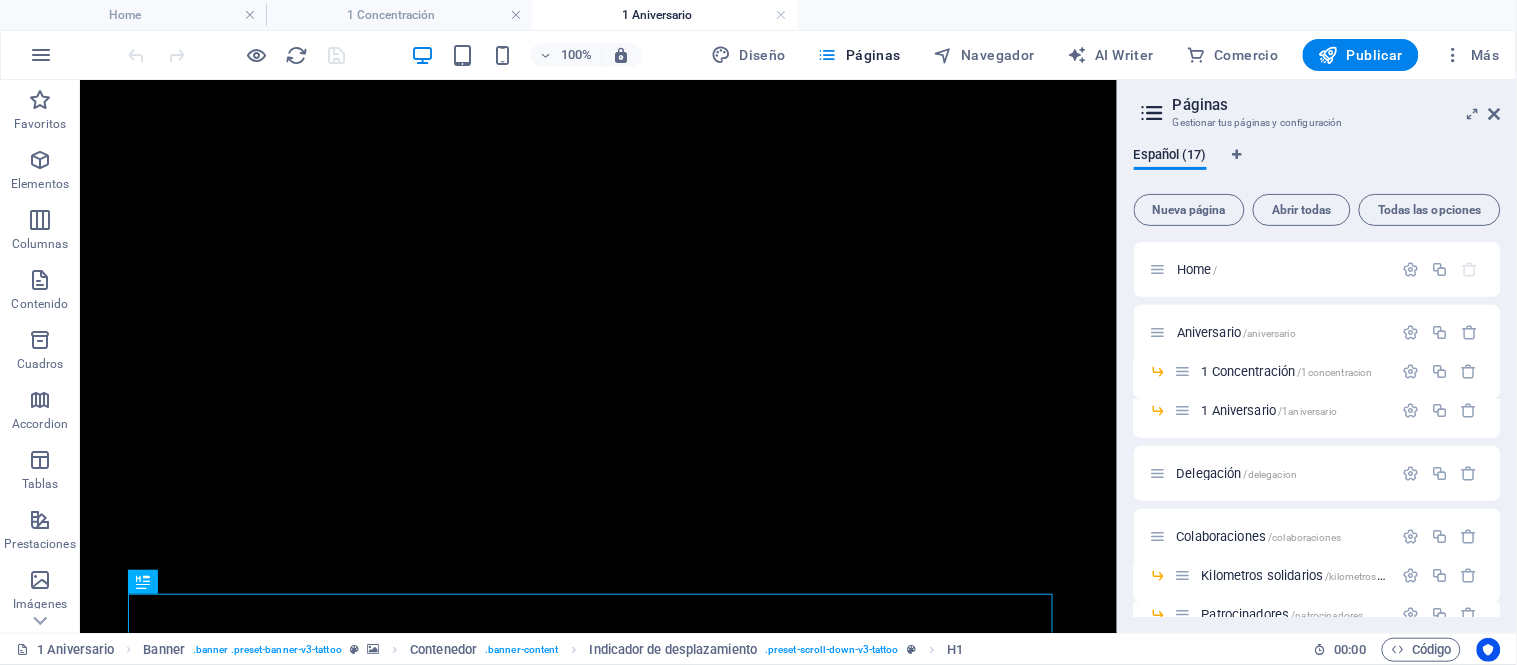 click on "1º Aniversario 6 diciembre INICIO Aniversario 1 Concentración 1 Aniversario La Delegación EQUIPACION Calendario CRONICA Y GALERIA RUTAS-RAILROADER Colaboraciones Kilometros solidarios MOTO-PARTNES Amigos de la buena Ruta Challenge TIENDA EL CLUB ÚNETE CONTACTO
Aniversario Delegación [CITY] 2025 | Railroader The Old Station
Aniversario Delegación [CITY] 2025
"Desafiamos gigantes, afilamos pasiones y rutas"
El próximo  6 de diciembre de 2025 , la  Delegación de [CITY]  de  Railroader The Old Station  celebrará su aniversario oficial. Una jornada que unirá motor, historia, hermandad y el carácter inquebrantable de quienes recorren sus tierras.
Desde las llanuras infinitas hasta las rutas que serpentean entre molinos y fortalezas, [CITY] se alza como territorio de gigantes. Y ahí, sobre el asfalto, vibra nuestra pasión: el rugido del motor se mezcla con el viento que sopla desde la Mancha.
El  6 de diciembre" at bounding box center (597, 6192) 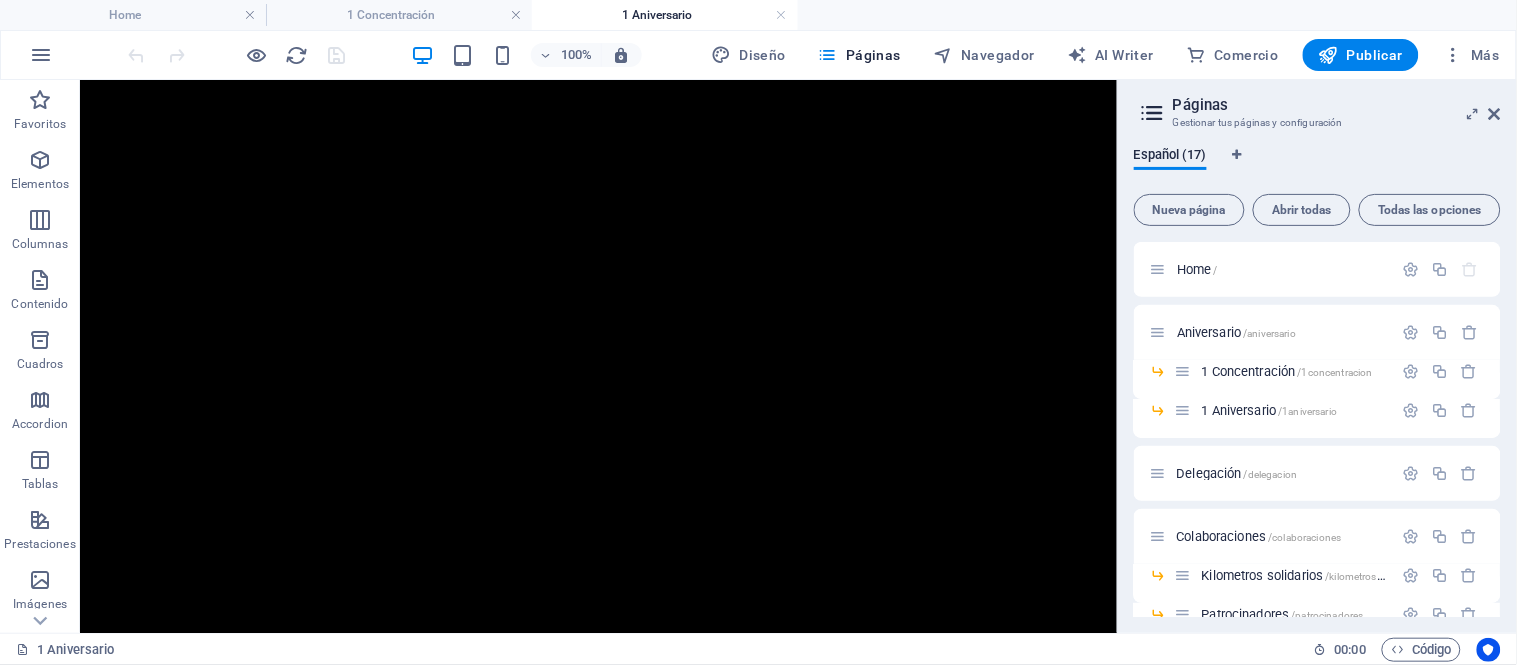 click on "1º Aniversario 6 diciembre INICIO Aniversario 1 Concentración 1 Aniversario La Delegación EQUIPACION Calendario CRONICA Y GALERIA RUTAS-RAILROADER Colaboraciones Kilometros solidarios MOTO-PARTNES Amigos de la buena Ruta Challenge TIENDA EL CLUB ÚNETE CONTACTO
Aniversario Delegación [CITY] 2025 | Railroader The Old Station
Aniversario Delegación [CITY] 2025
"Desafiamos gigantes, afilamos pasiones y rutas"
El próximo  6 de diciembre de 2025 , la  Delegación de [CITY]  de  Railroader The Old Station  celebrará su aniversario oficial. Una jornada que unirá motor, historia, hermandad y el carácter inquebrantable de quienes recorren sus tierras.
Desde las llanuras infinitas hasta las rutas que serpentean entre molinos y fortalezas, [CITY] se alza como territorio de gigantes. Y ahí, sobre el asfalto, vibra nuestra pasión: el rugido del motor se mezcla con el viento que sopla desde la Mancha.
El  6 de diciembre" at bounding box center (597, 6192) 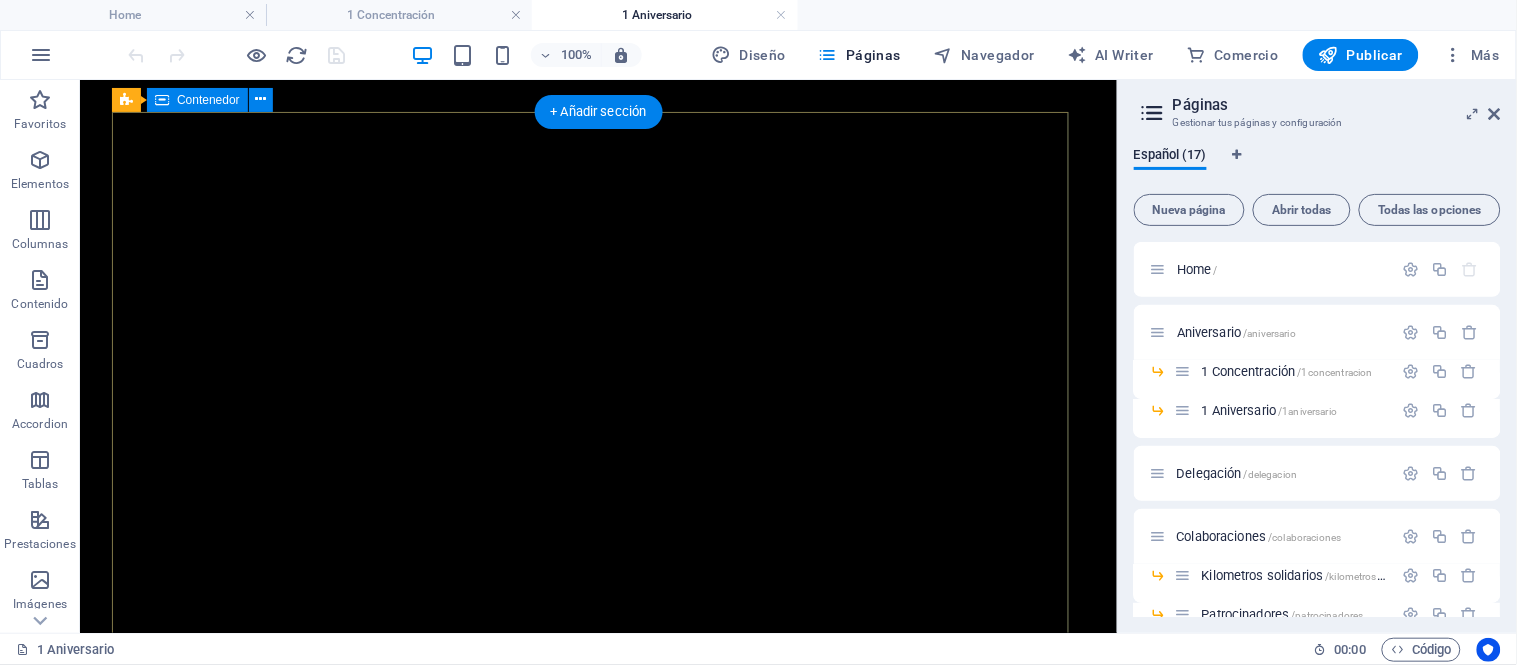 click on "1º Aniversario 6 diciembre" at bounding box center (597, 1131) 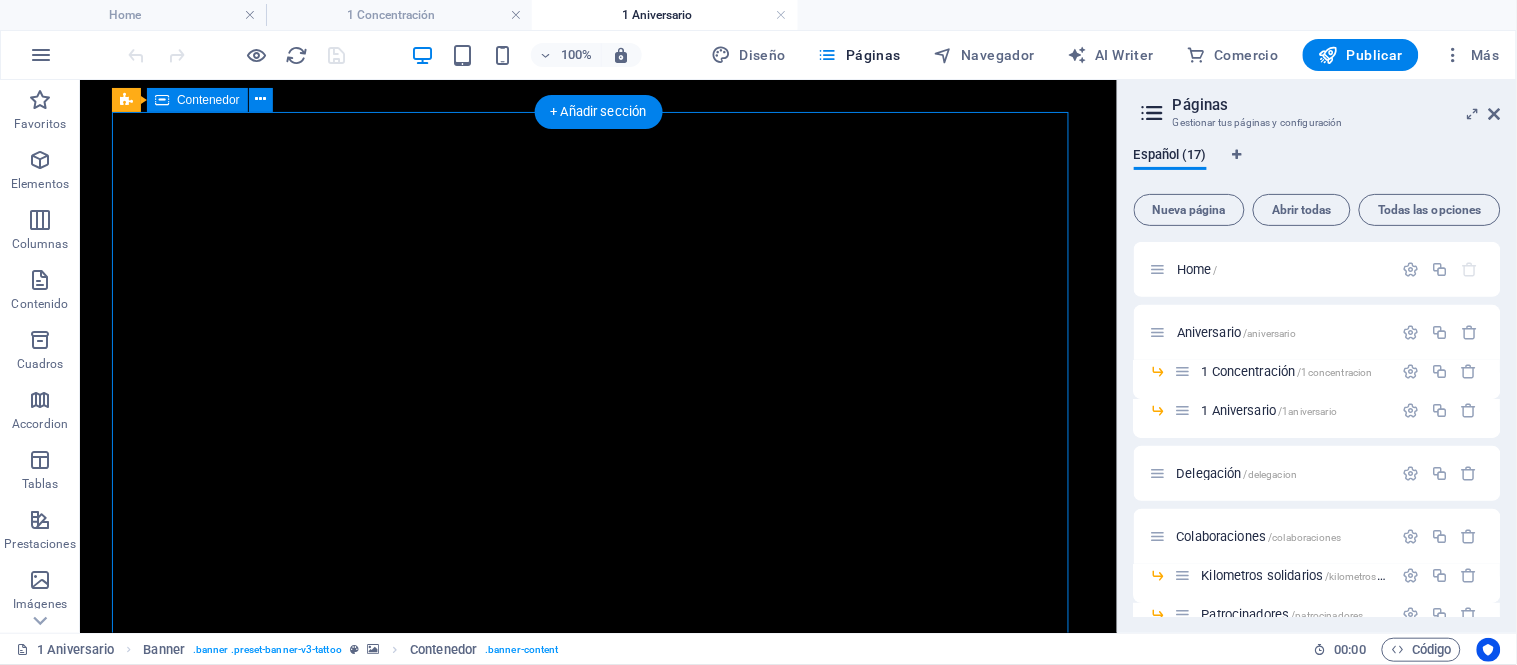 click on "1º Aniversario 6 diciembre" at bounding box center (597, 1131) 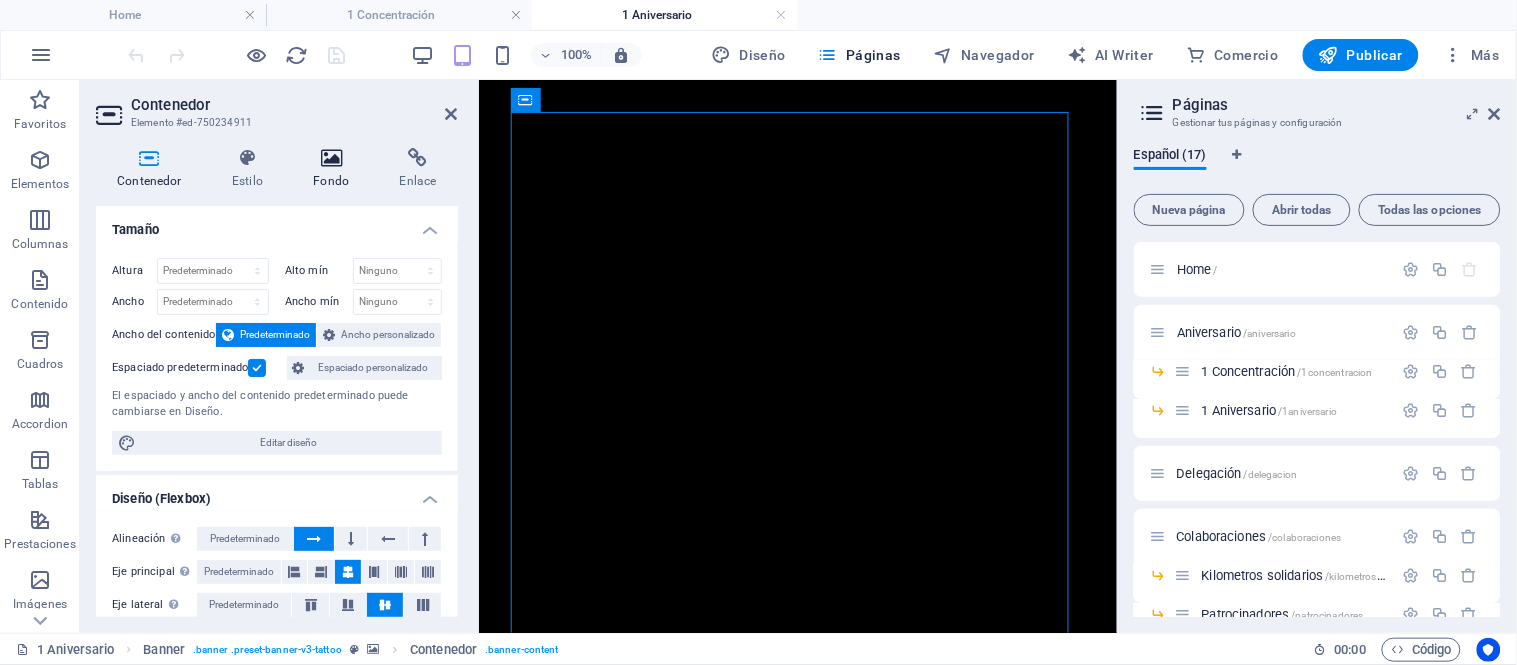 click at bounding box center [331, 158] 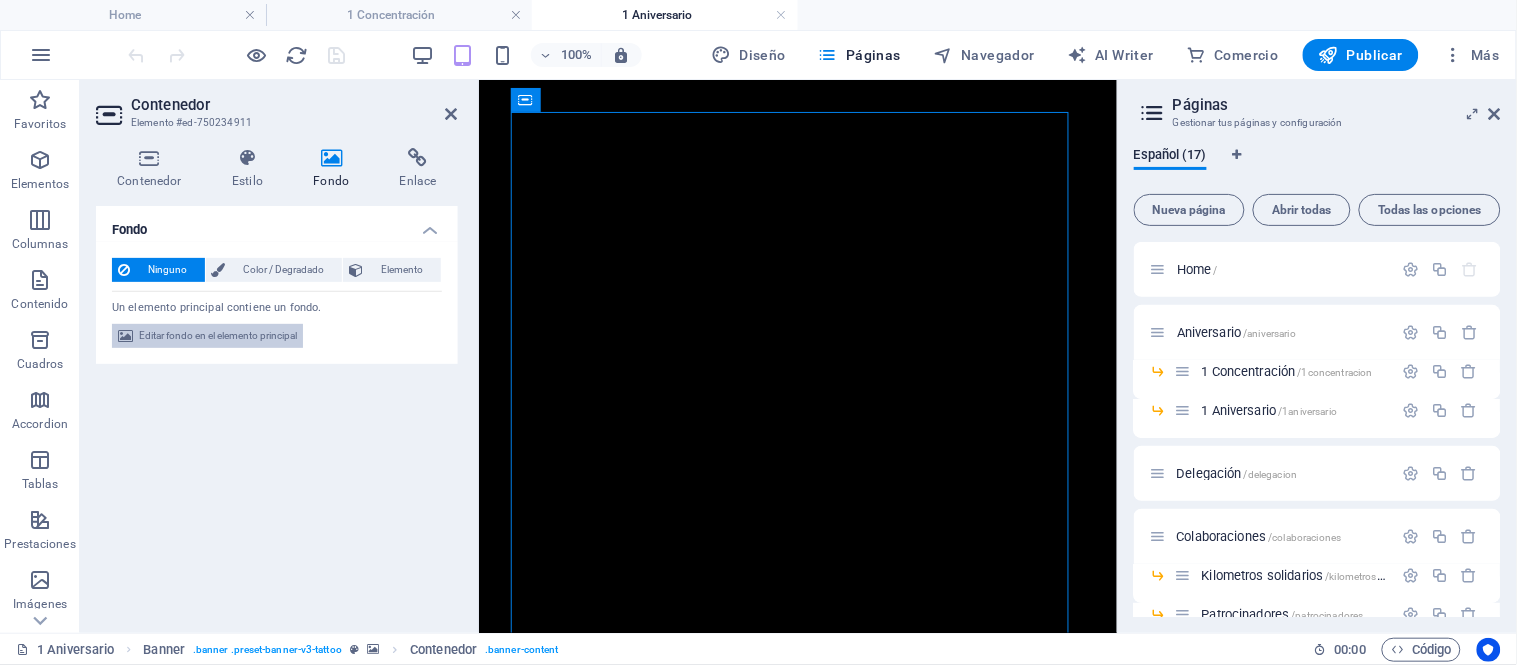 click on "Editar fondo en el elemento principal" at bounding box center (218, 336) 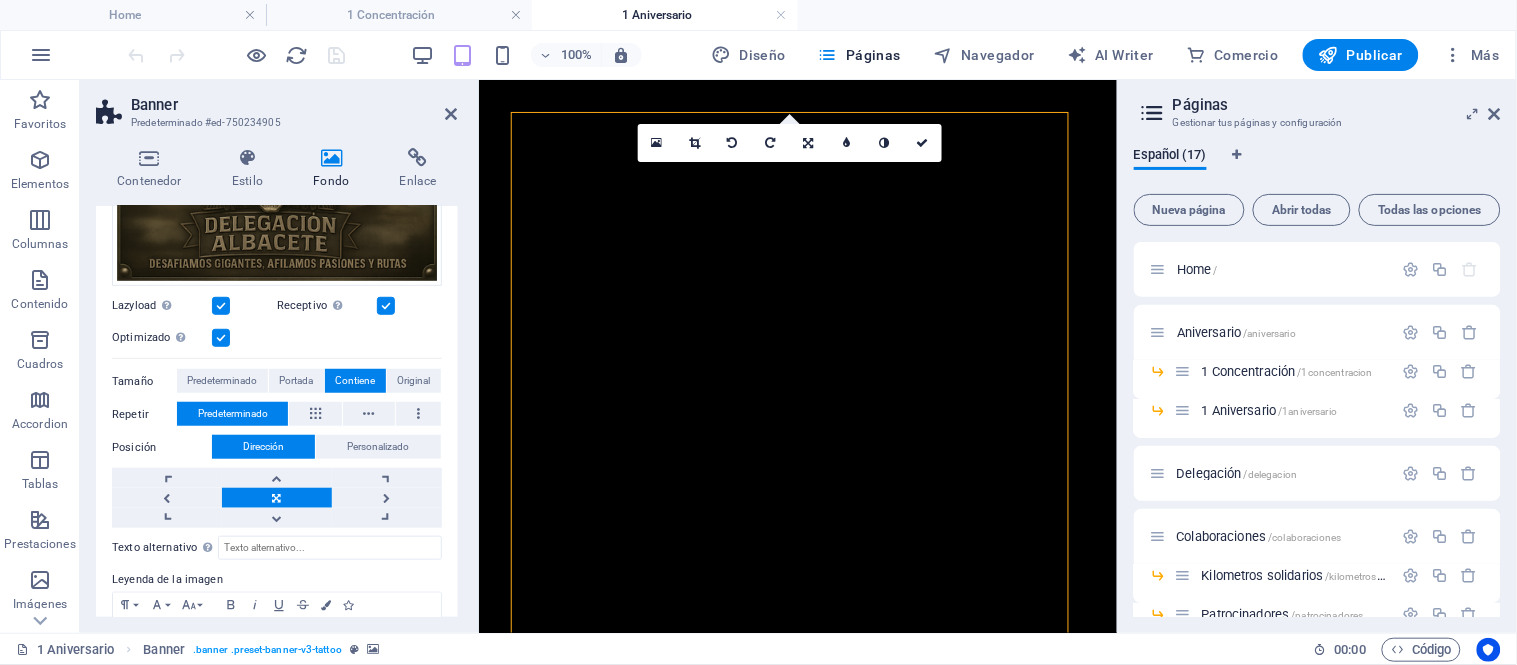 scroll, scrollTop: 333, scrollLeft: 0, axis: vertical 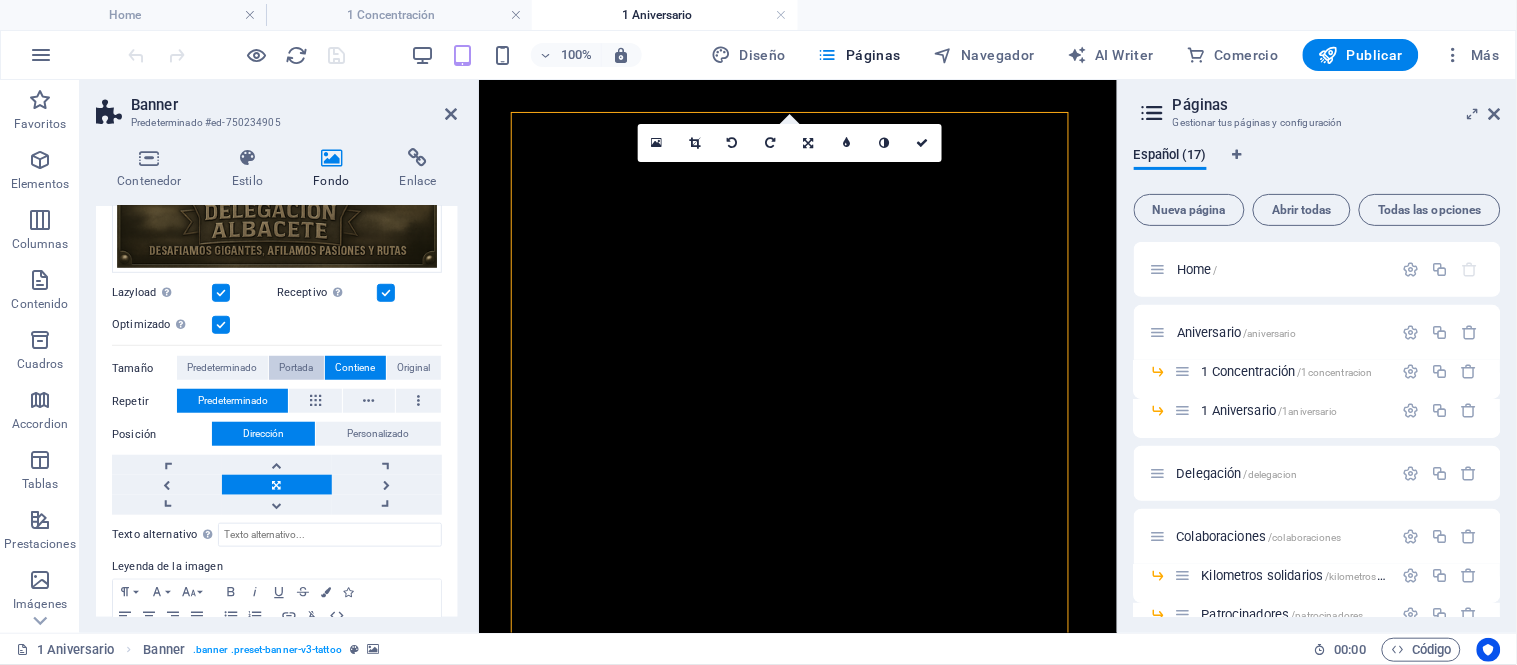 click on "Portada" at bounding box center [296, 368] 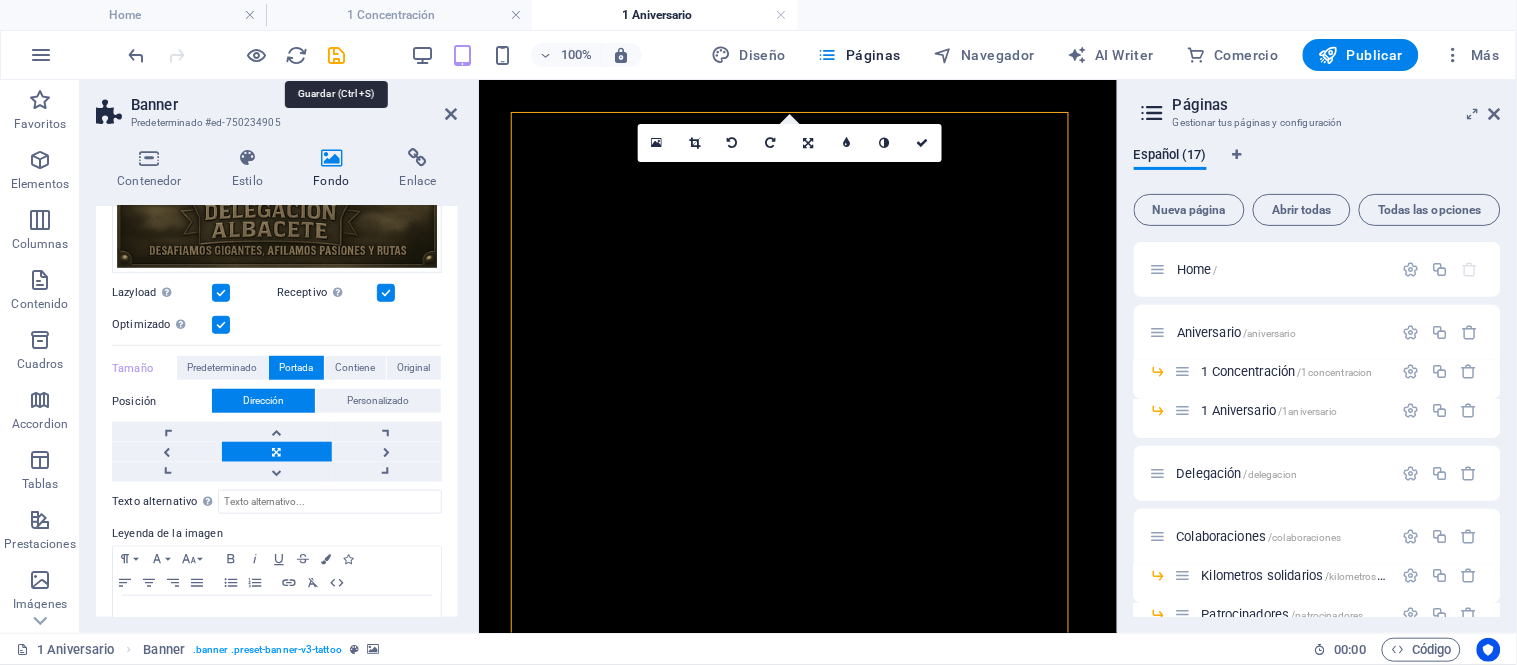 click at bounding box center [337, 55] 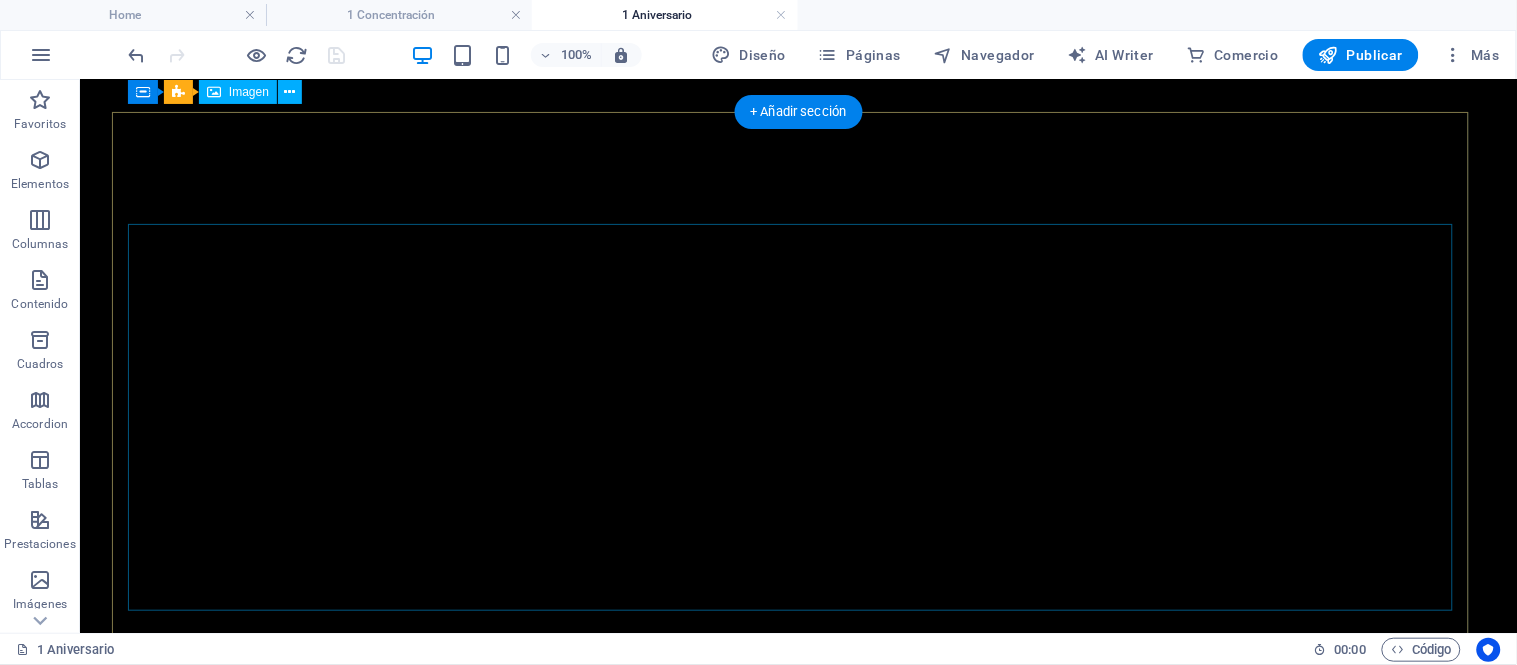 scroll, scrollTop: 0, scrollLeft: 0, axis: both 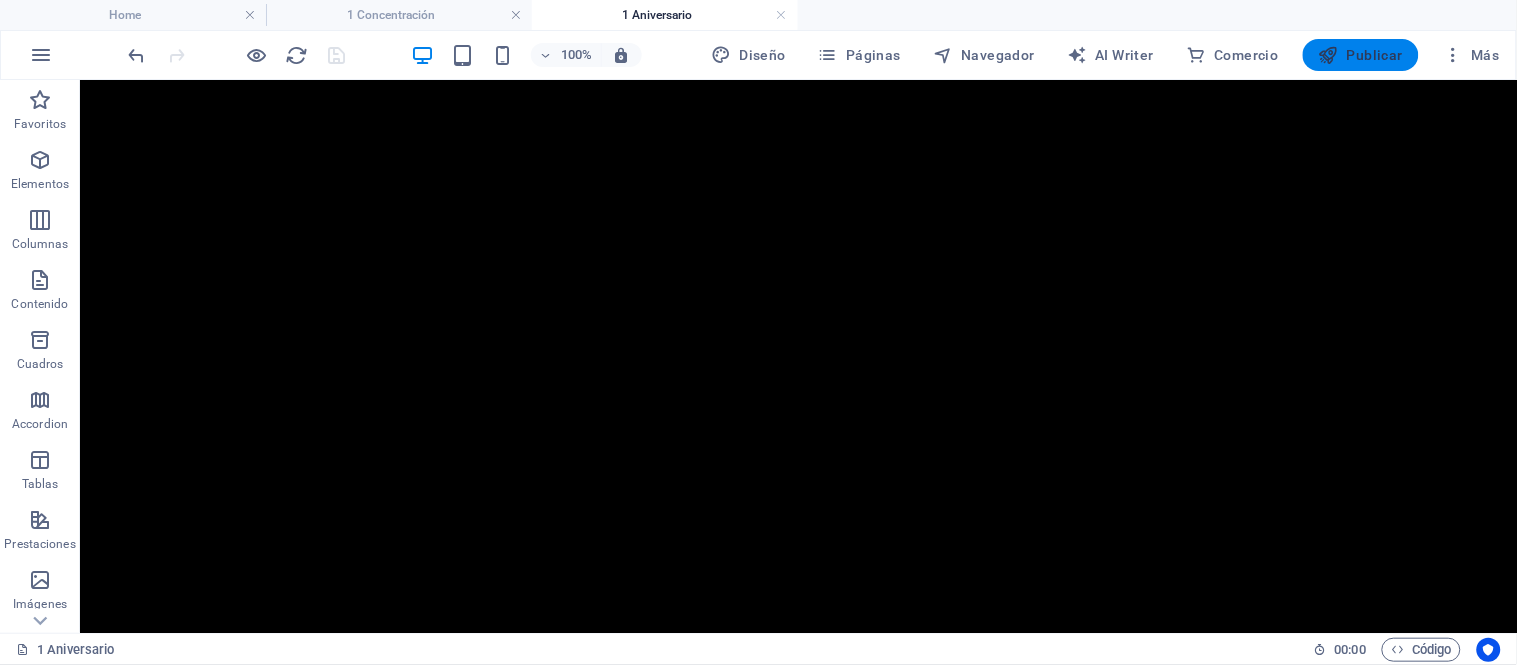 click on "Publicar" at bounding box center (1361, 55) 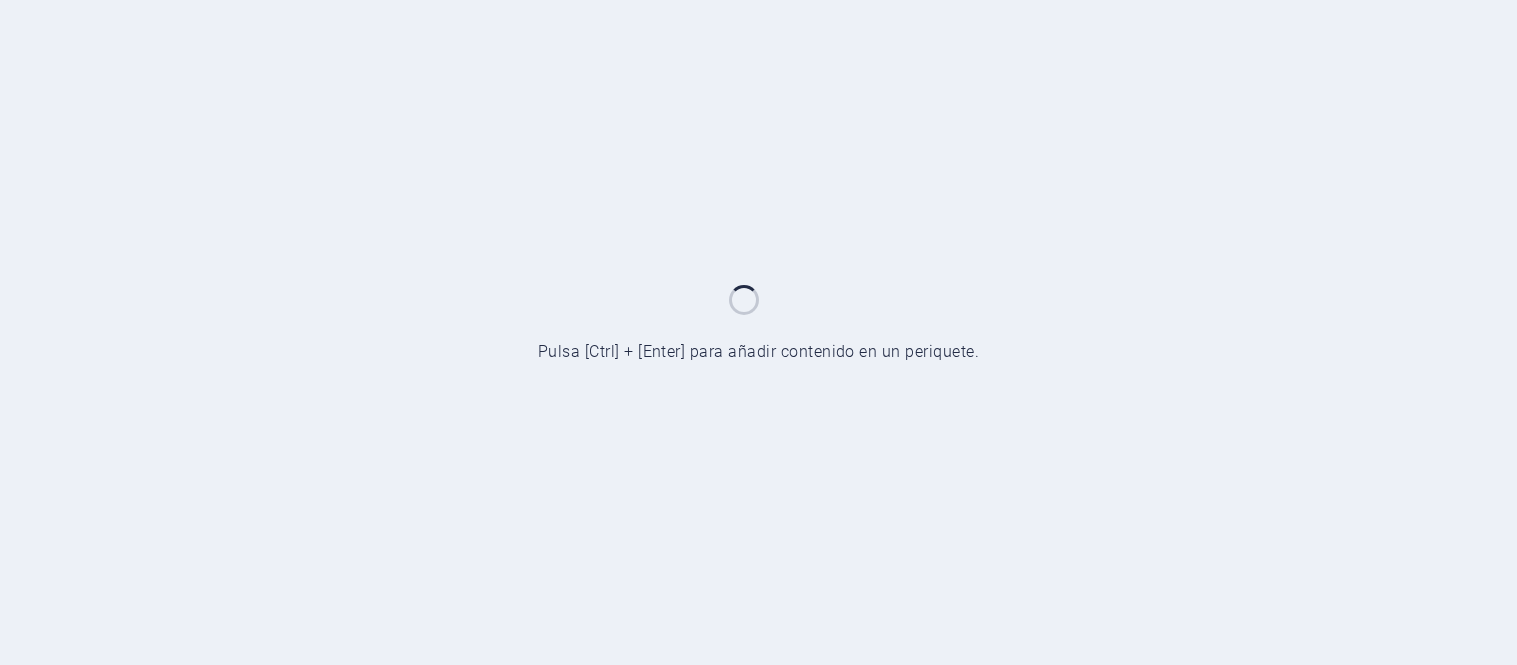 scroll, scrollTop: 0, scrollLeft: 0, axis: both 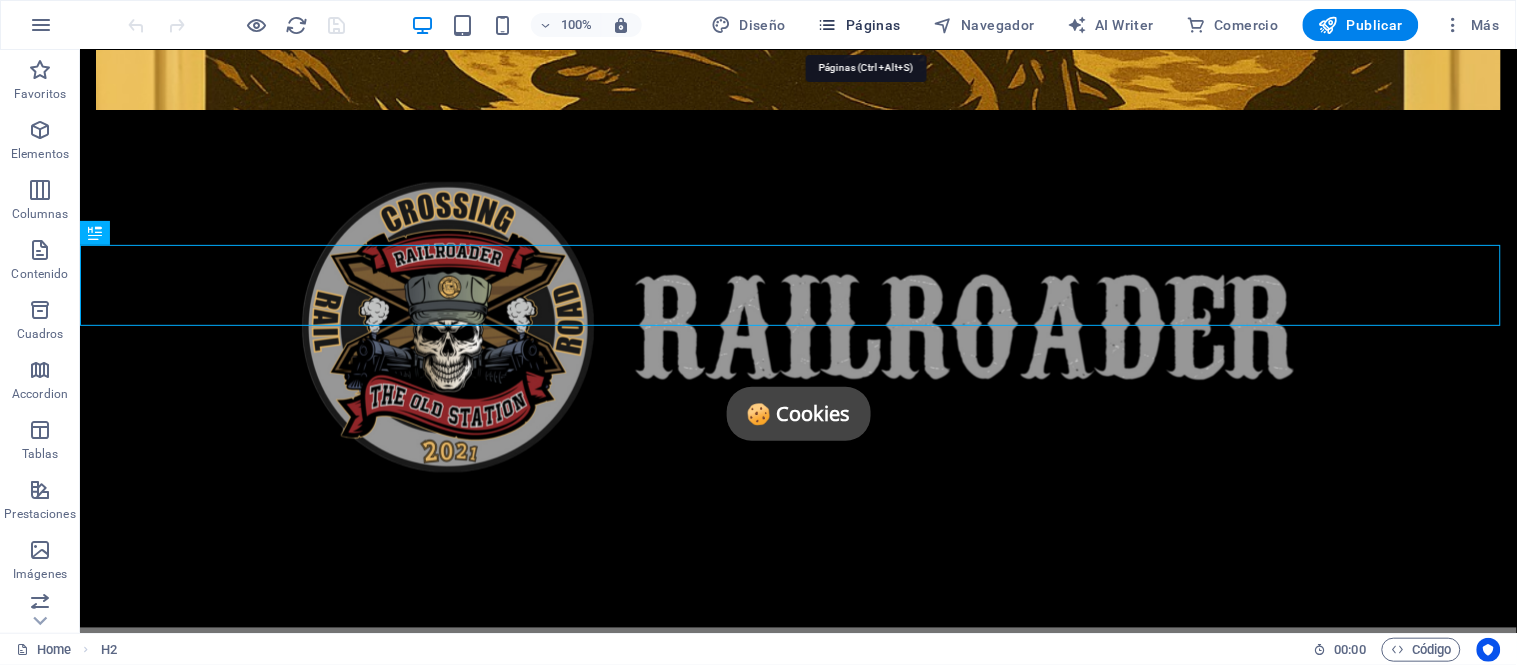 click on "Páginas" at bounding box center (859, 25) 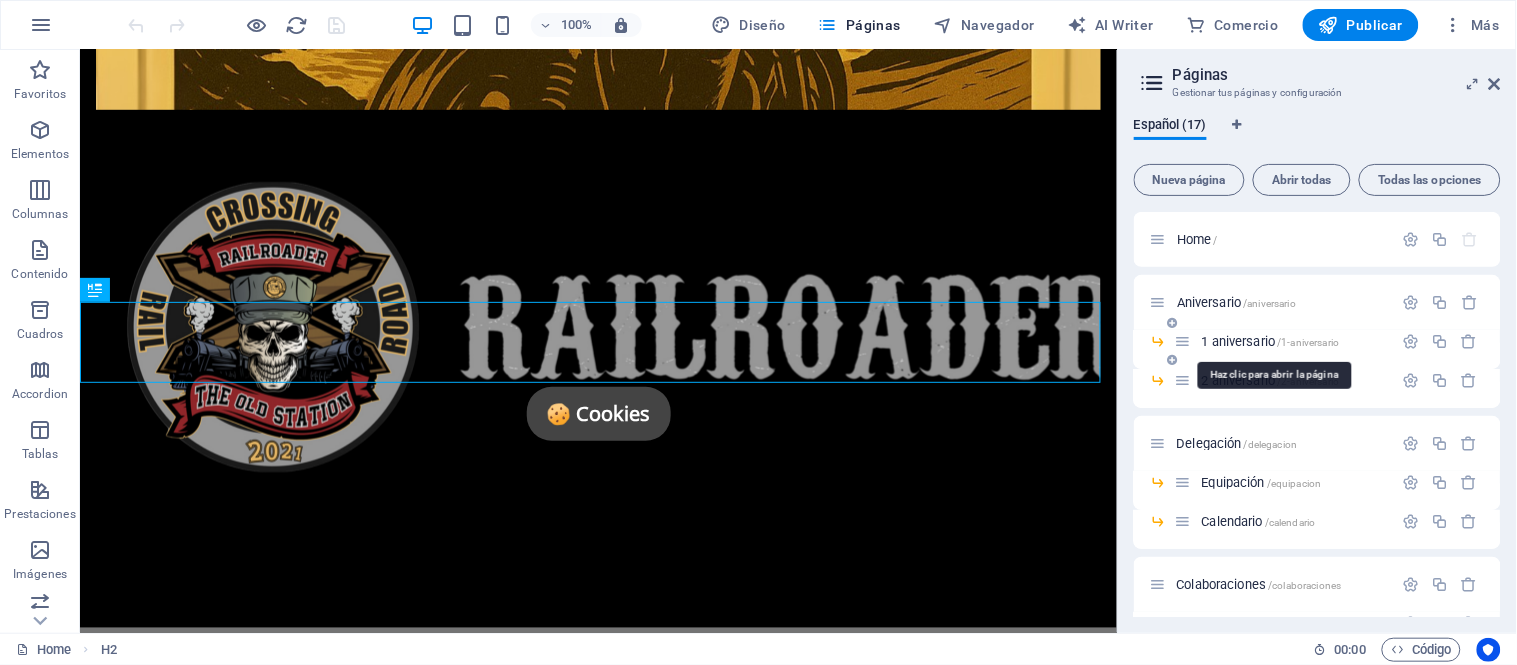 click on "1 aniversario  /1-aniversario" at bounding box center [1271, 341] 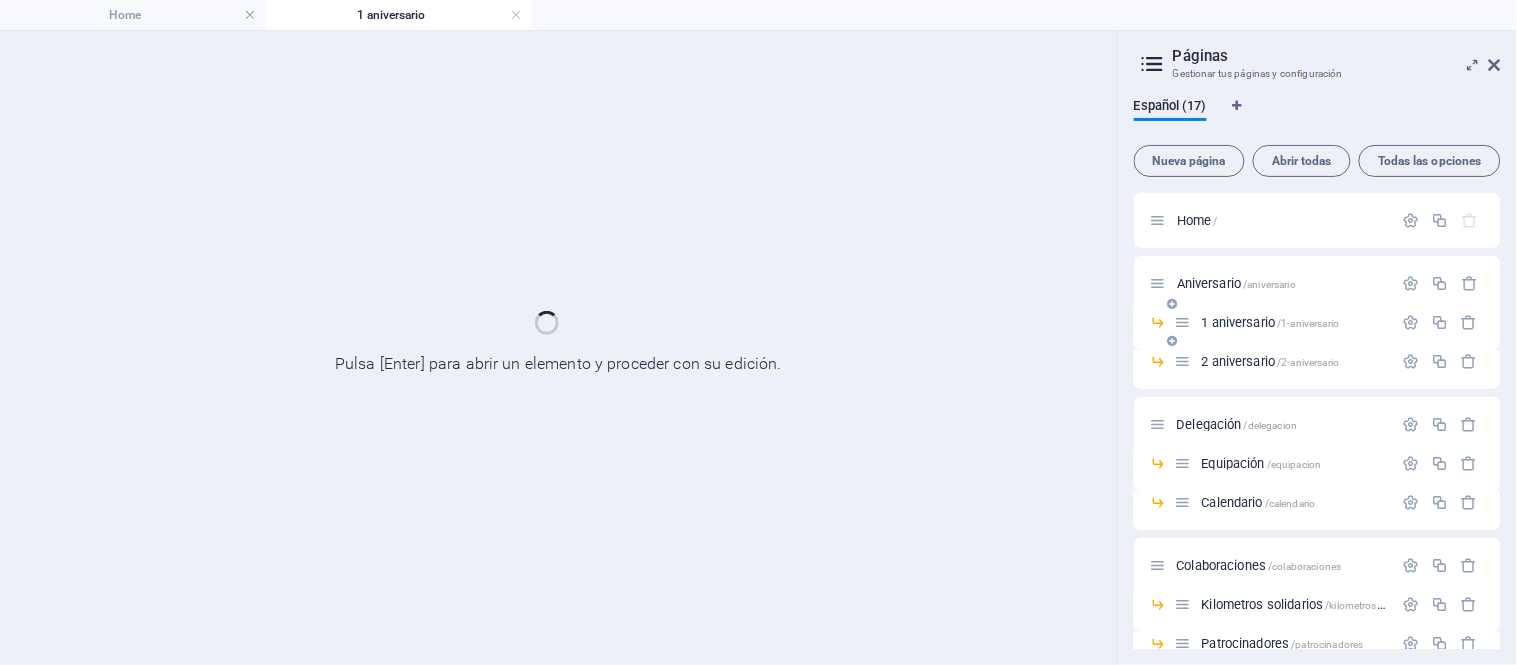 scroll, scrollTop: 0, scrollLeft: 0, axis: both 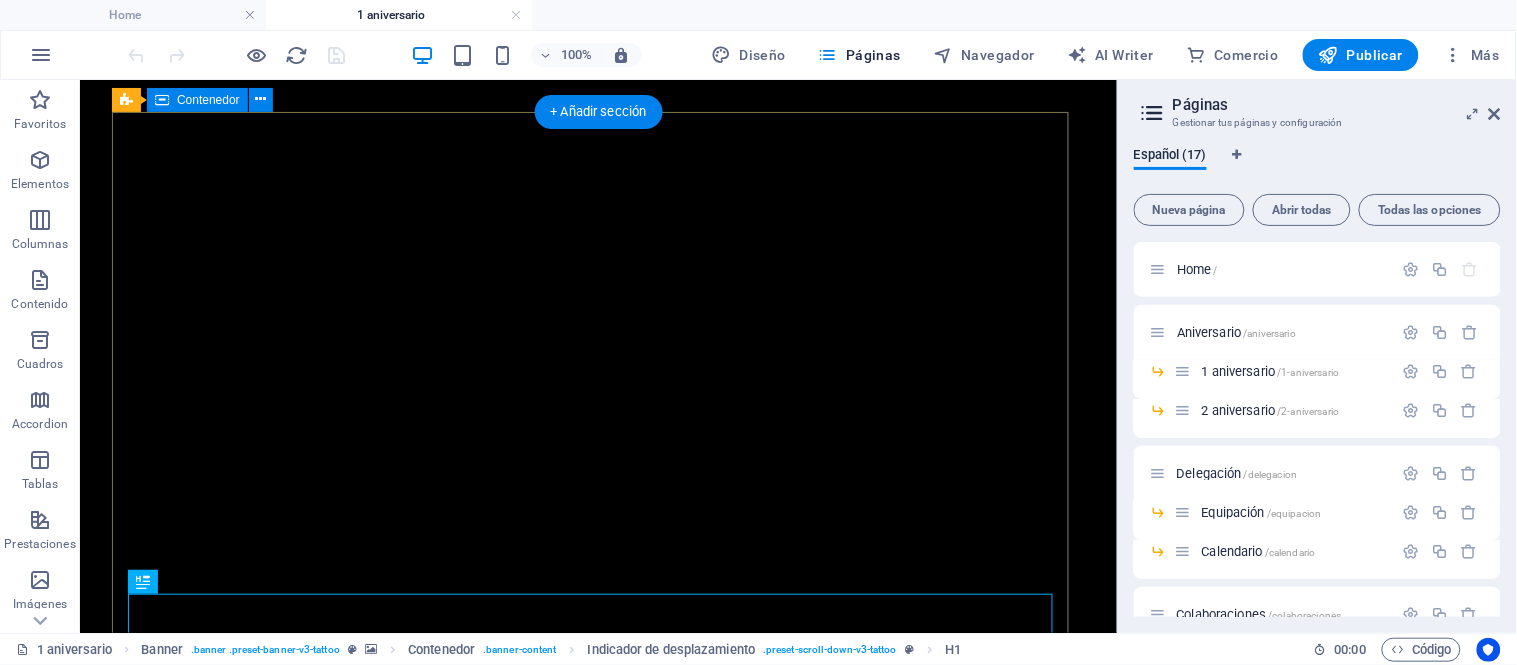click on "1º Aniversario" at bounding box center [597, 1086] 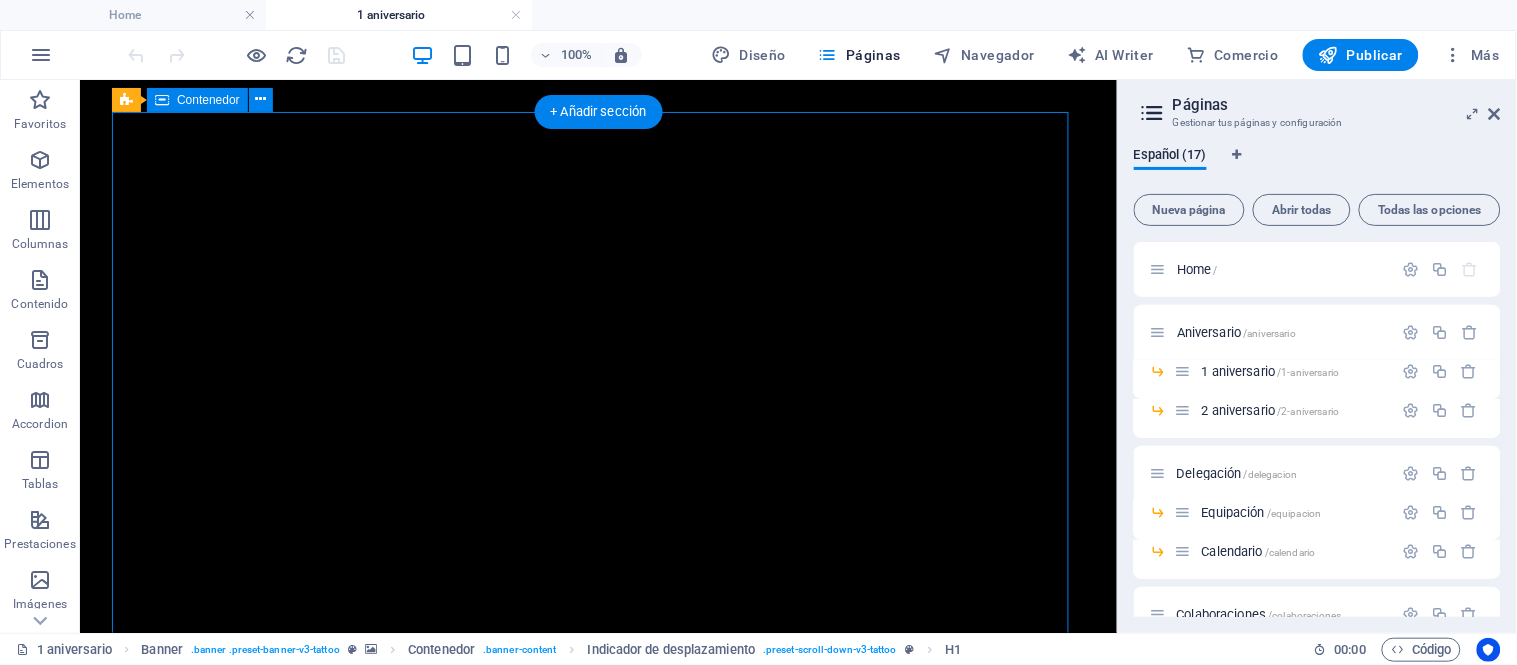 click on "1º Aniversario" at bounding box center [597, 1086] 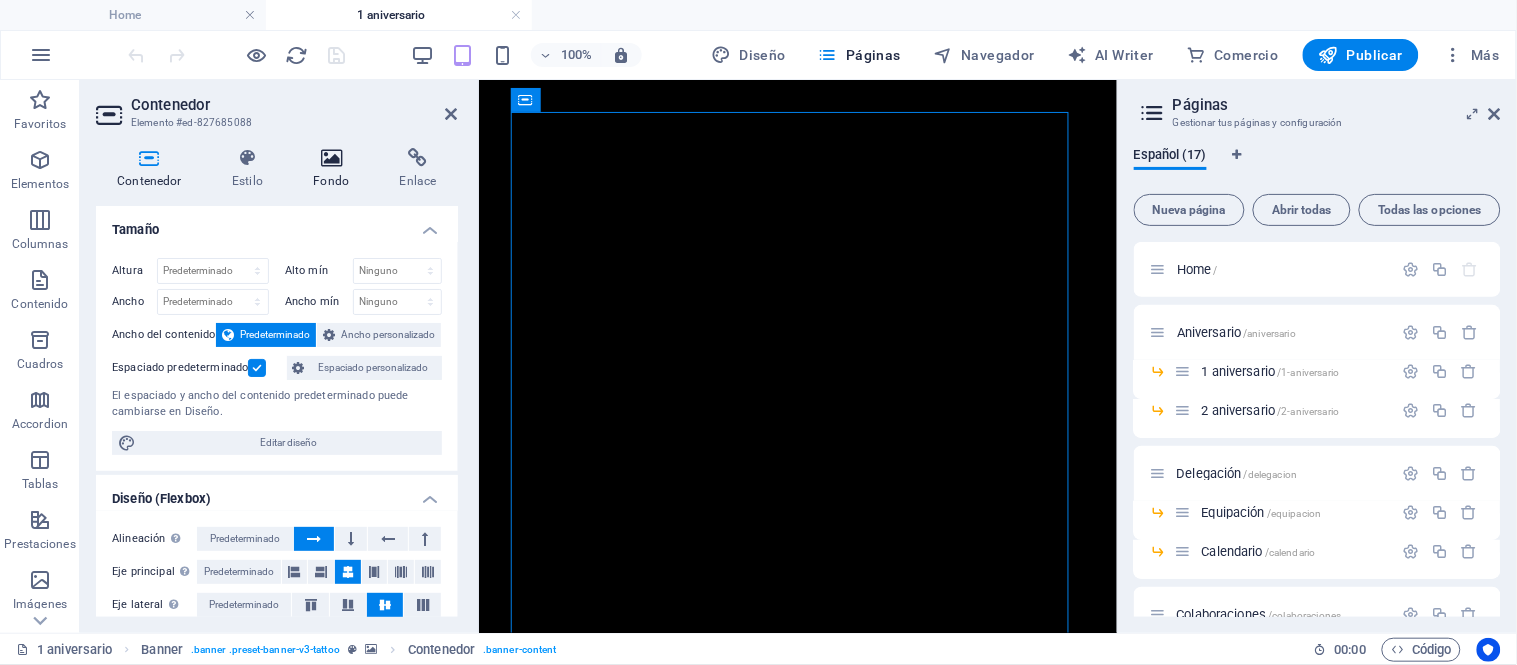 click at bounding box center (331, 158) 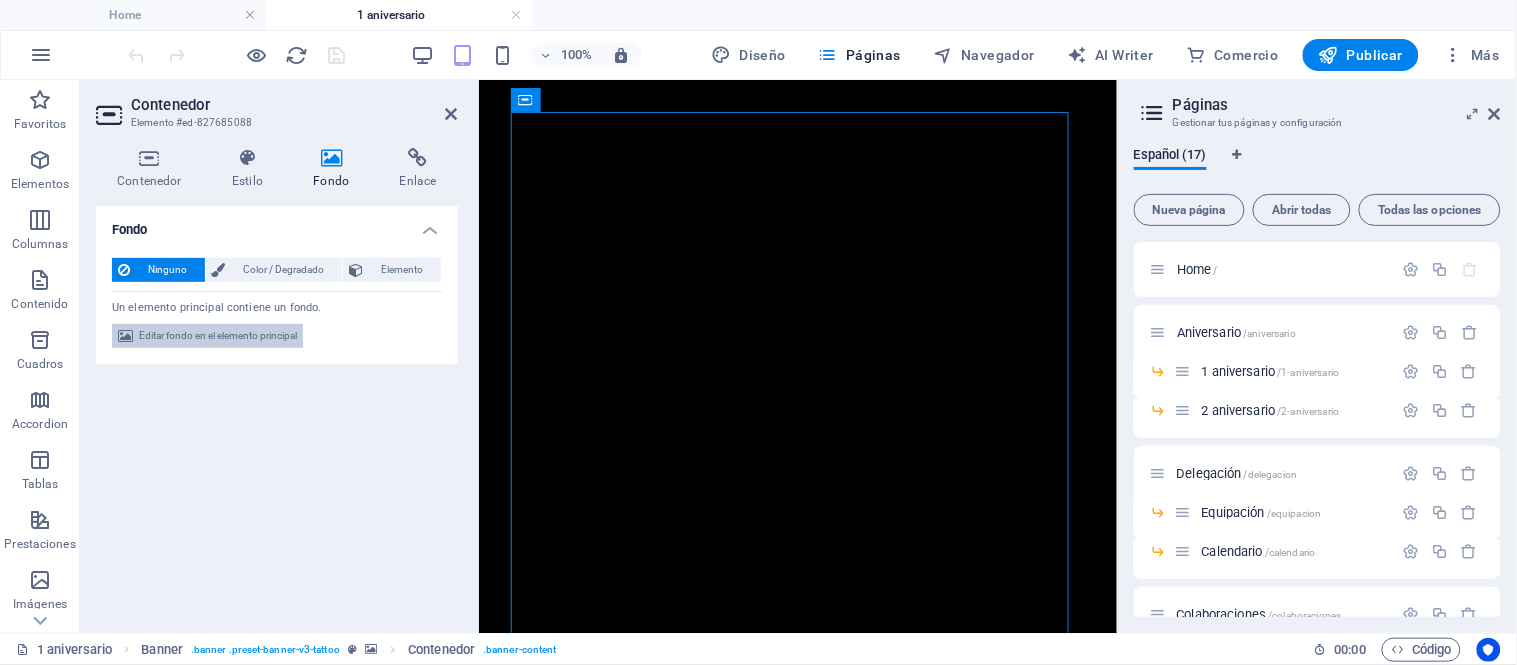 click on "Editar fondo en el elemento principal" at bounding box center (218, 336) 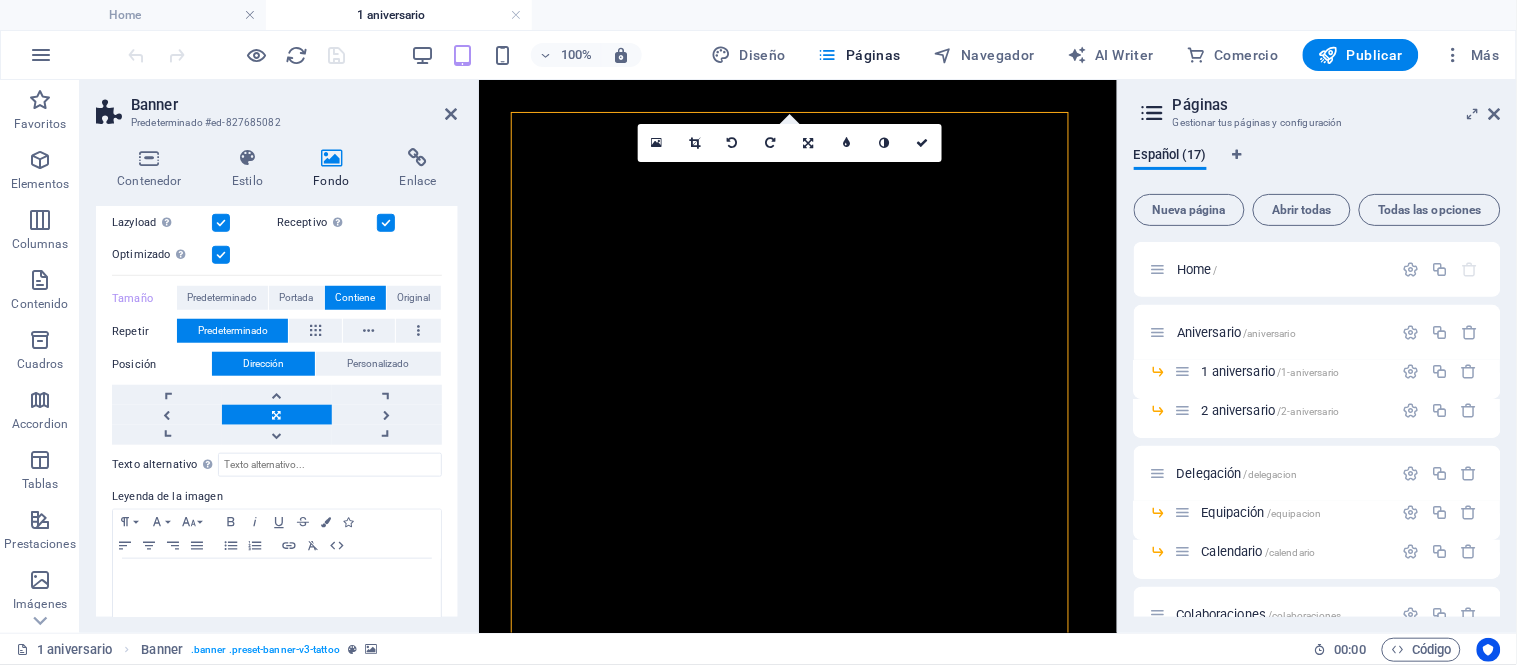 scroll, scrollTop: 420, scrollLeft: 0, axis: vertical 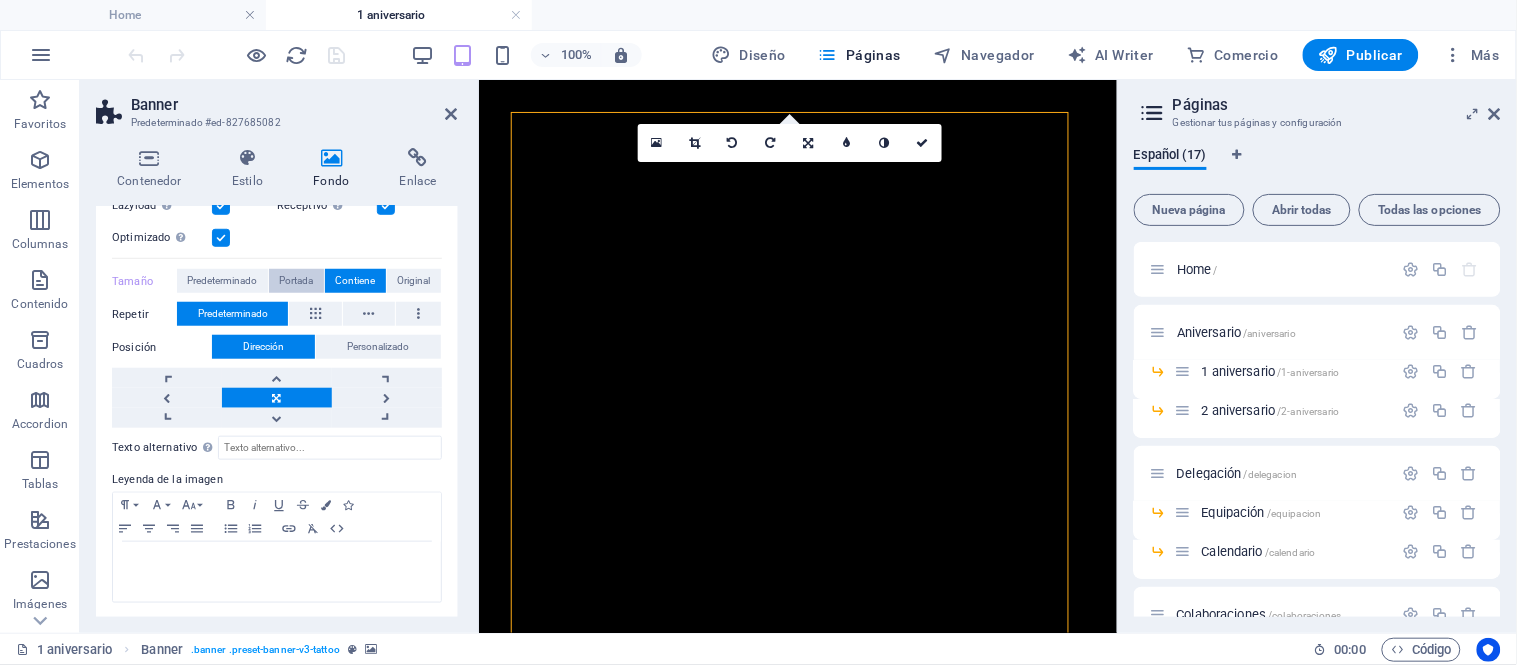 click on "Portada" at bounding box center [296, 281] 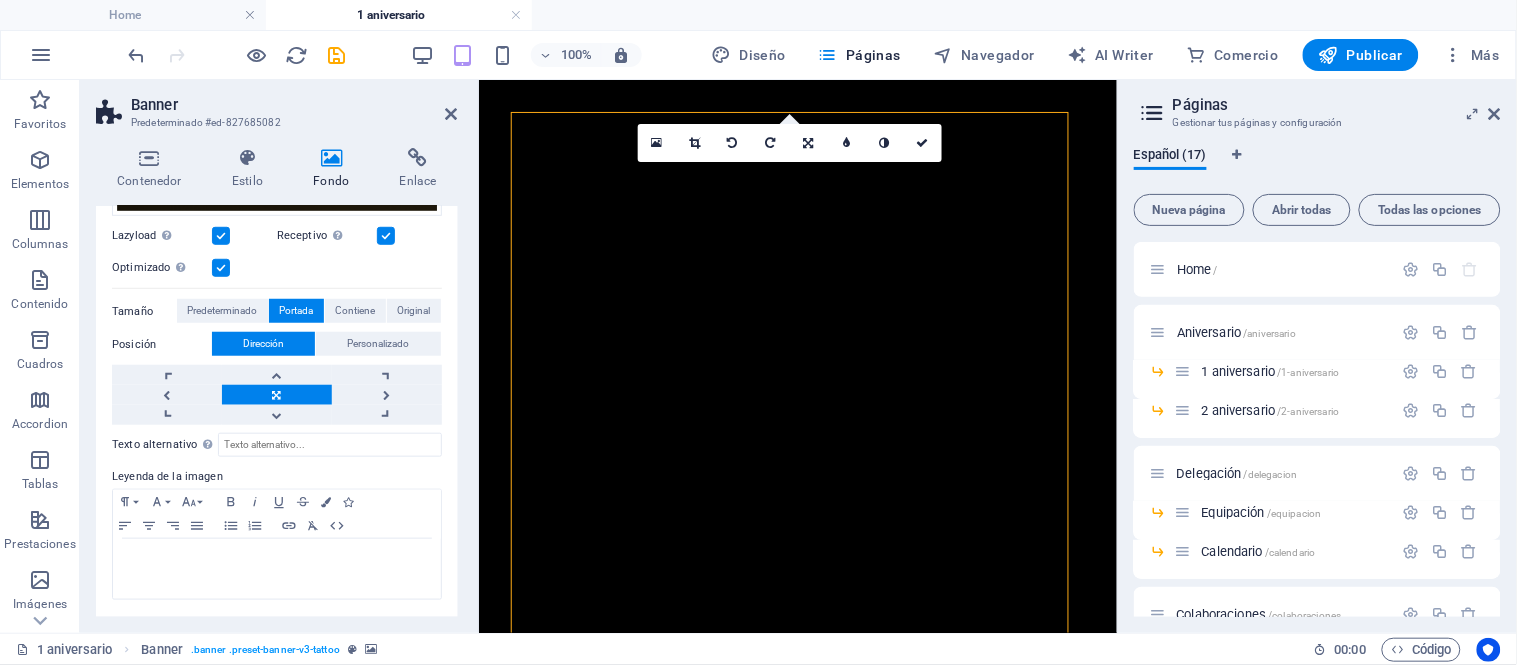 scroll, scrollTop: 386, scrollLeft: 0, axis: vertical 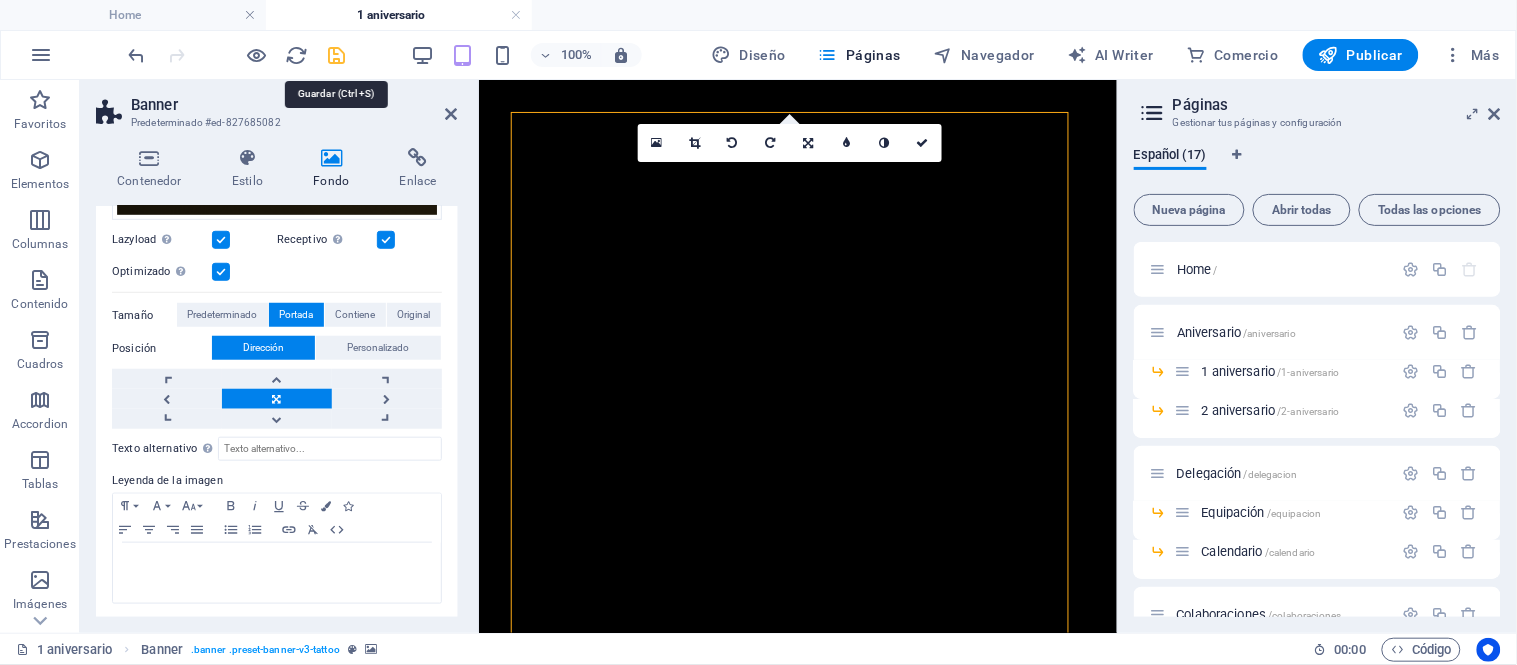 click at bounding box center (337, 55) 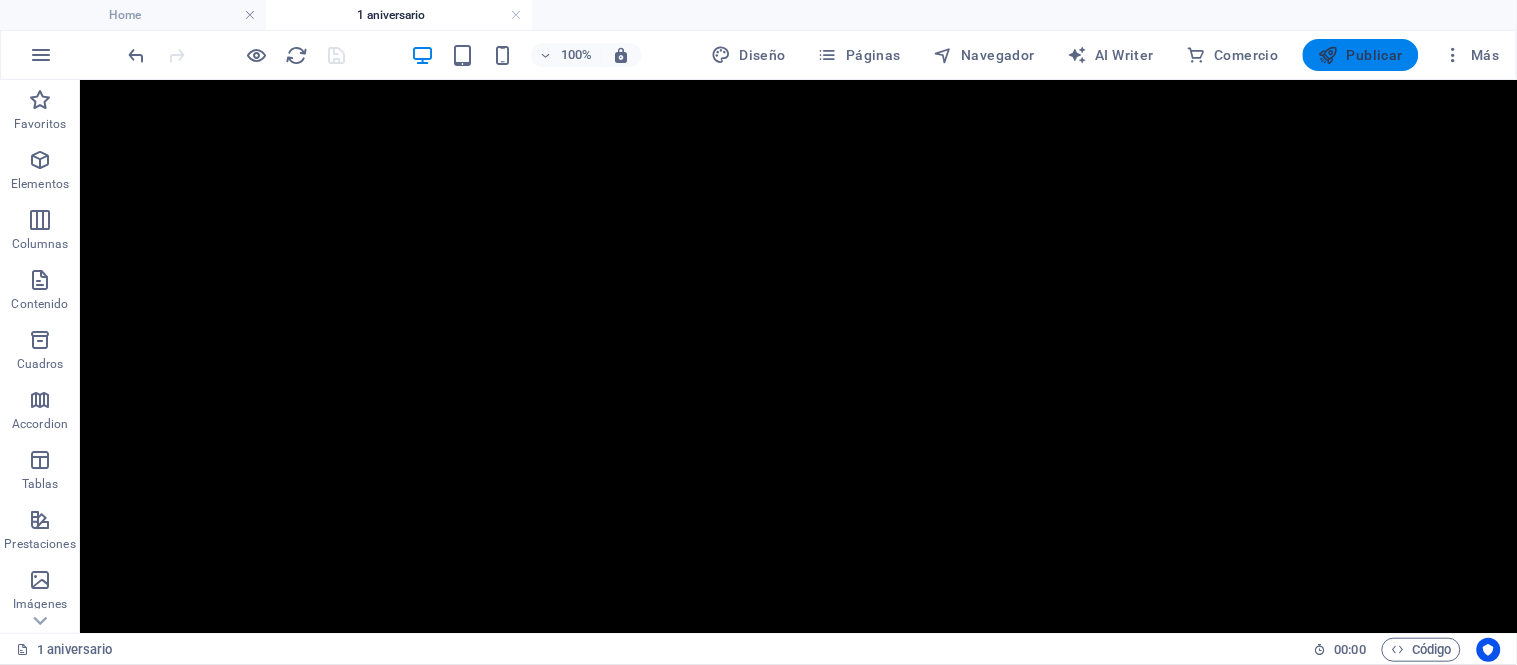click on "Publicar" at bounding box center (1361, 55) 